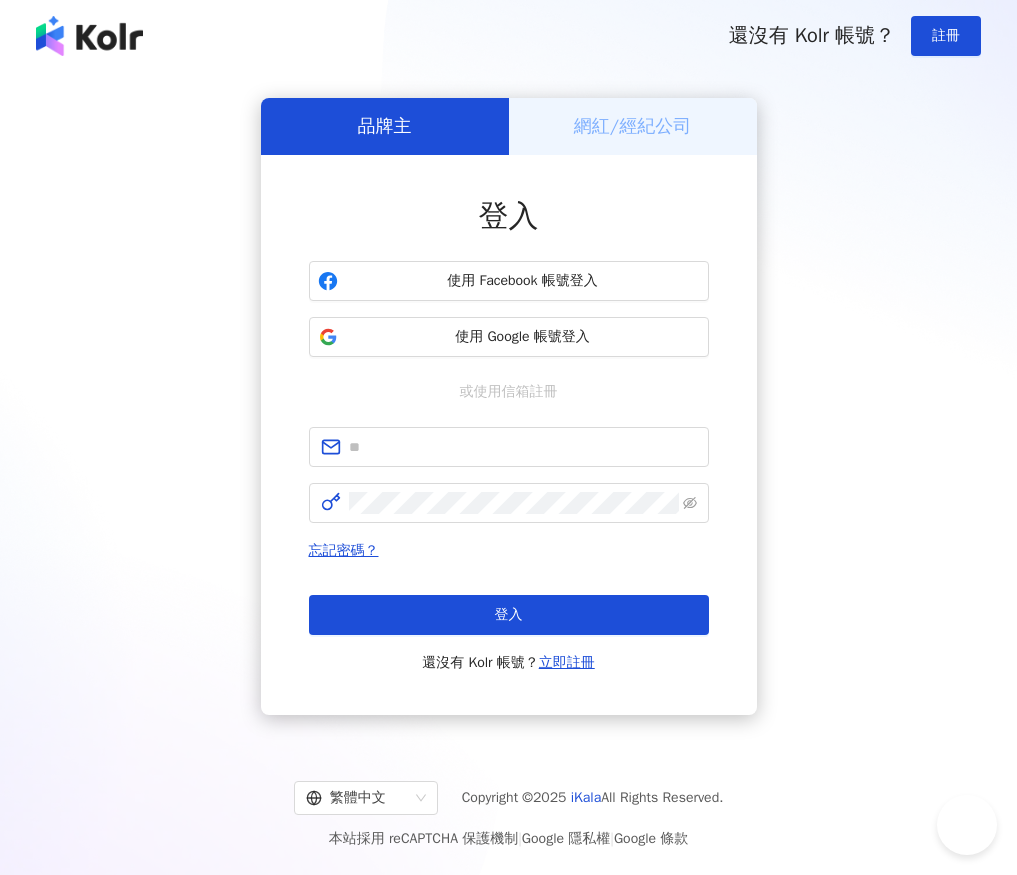 scroll, scrollTop: 0, scrollLeft: 0, axis: both 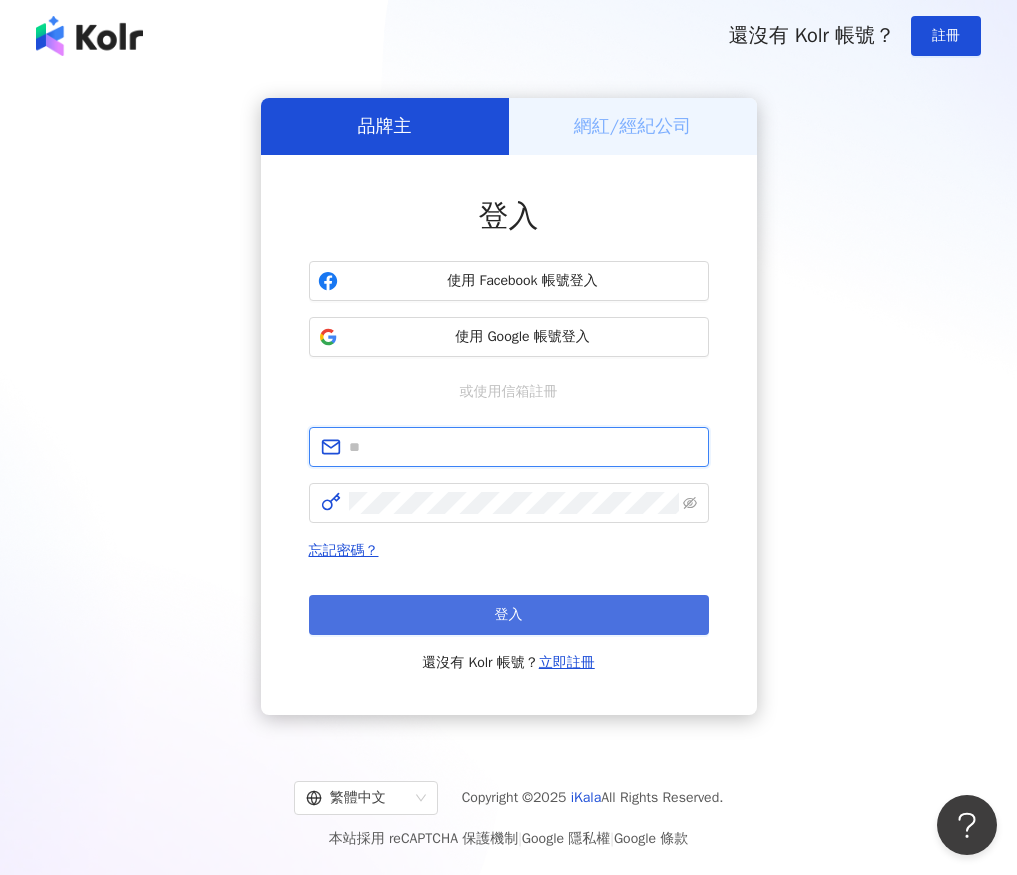type on "**********" 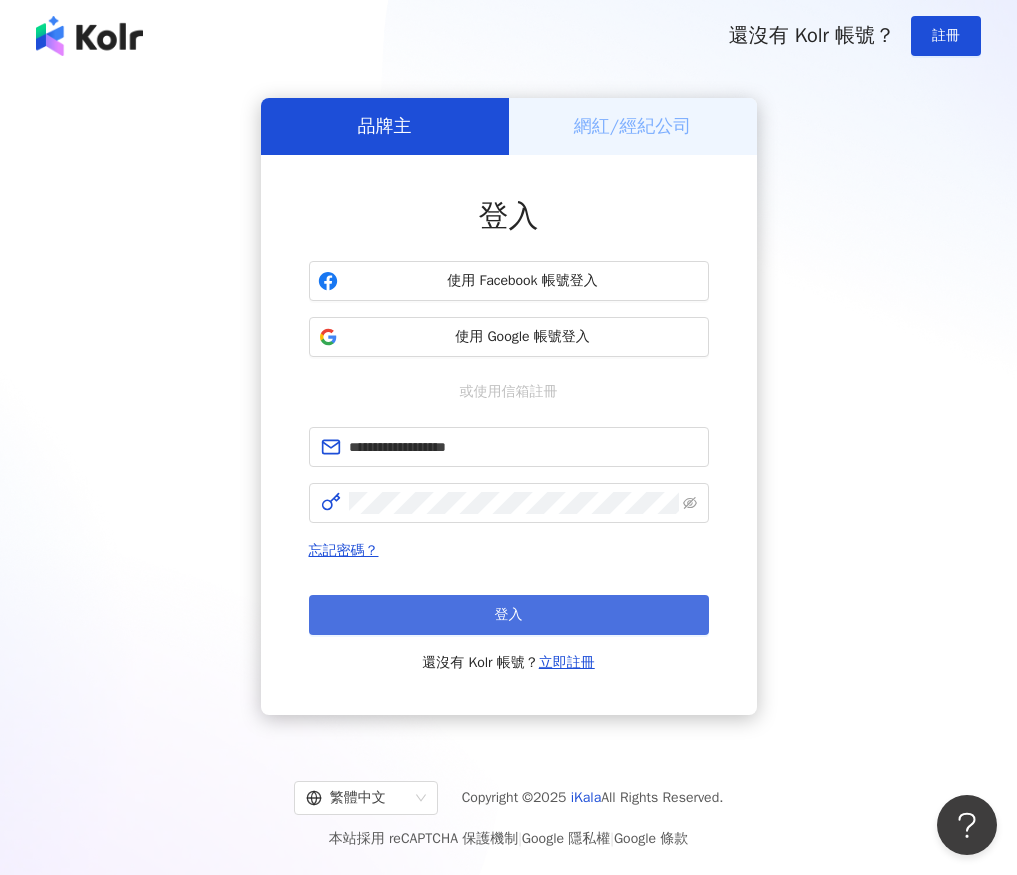 click on "登入" at bounding box center [509, 615] 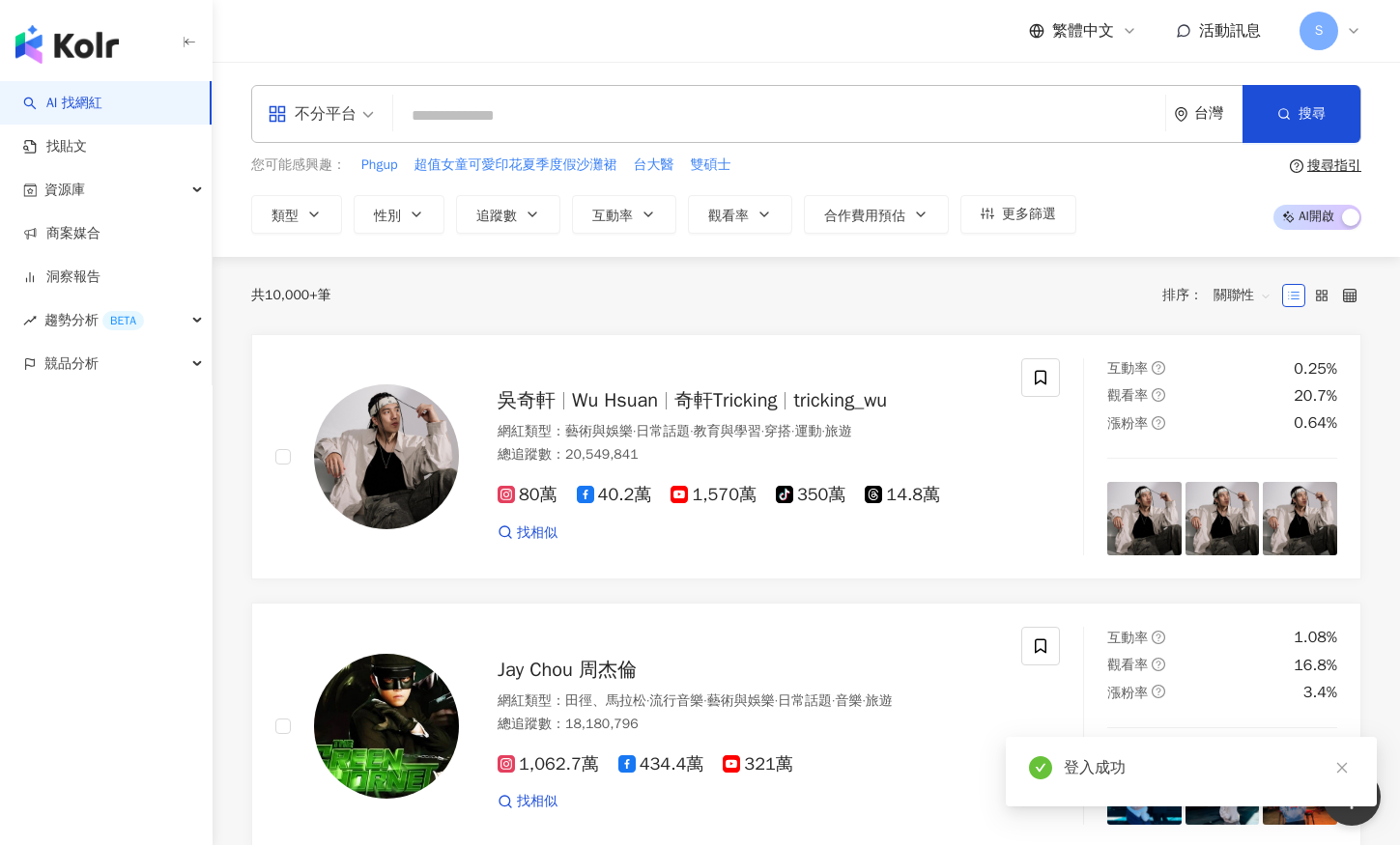 click on "不分平台 台灣 搜尋" at bounding box center [806, 114] 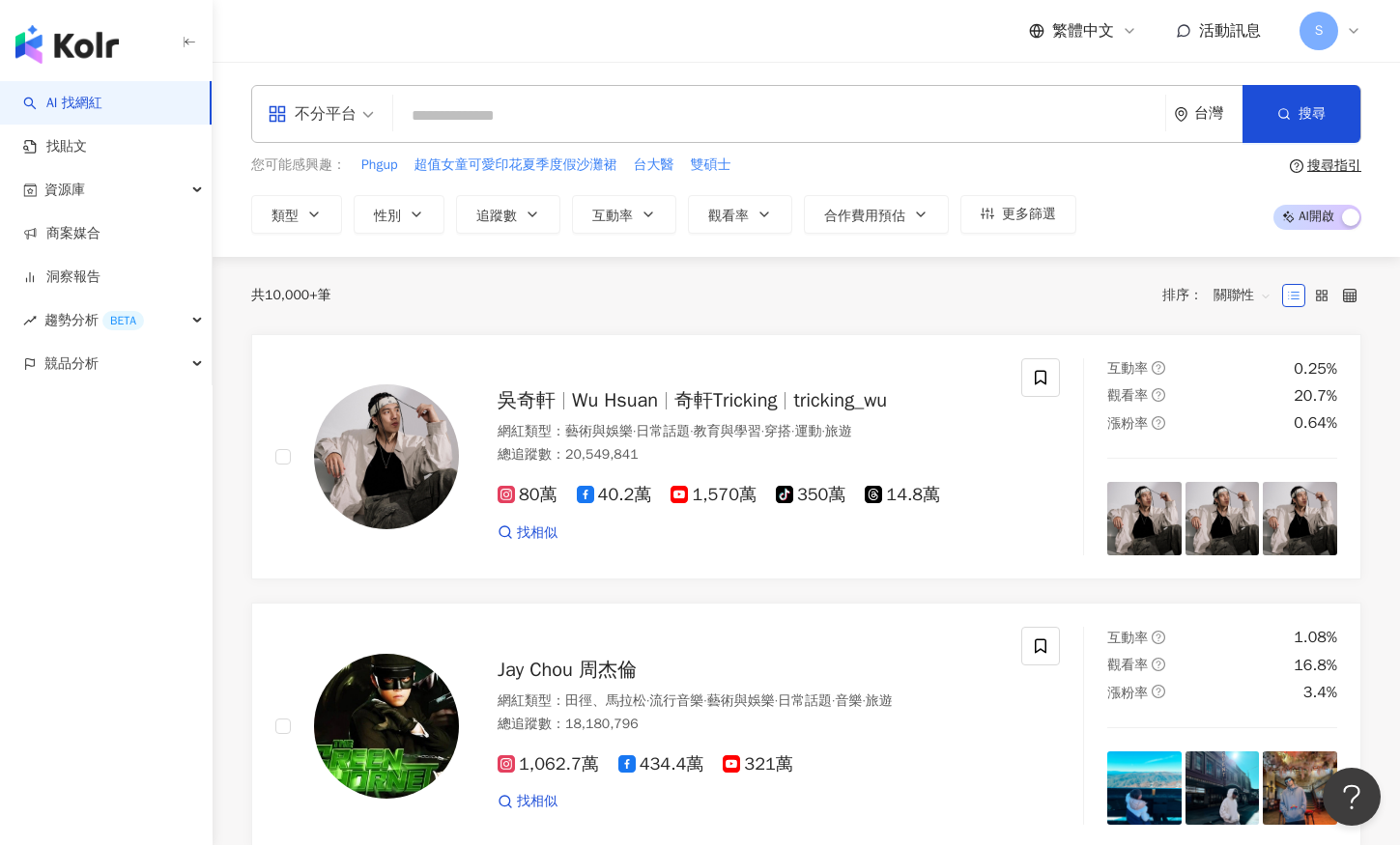 click at bounding box center (779, 116) 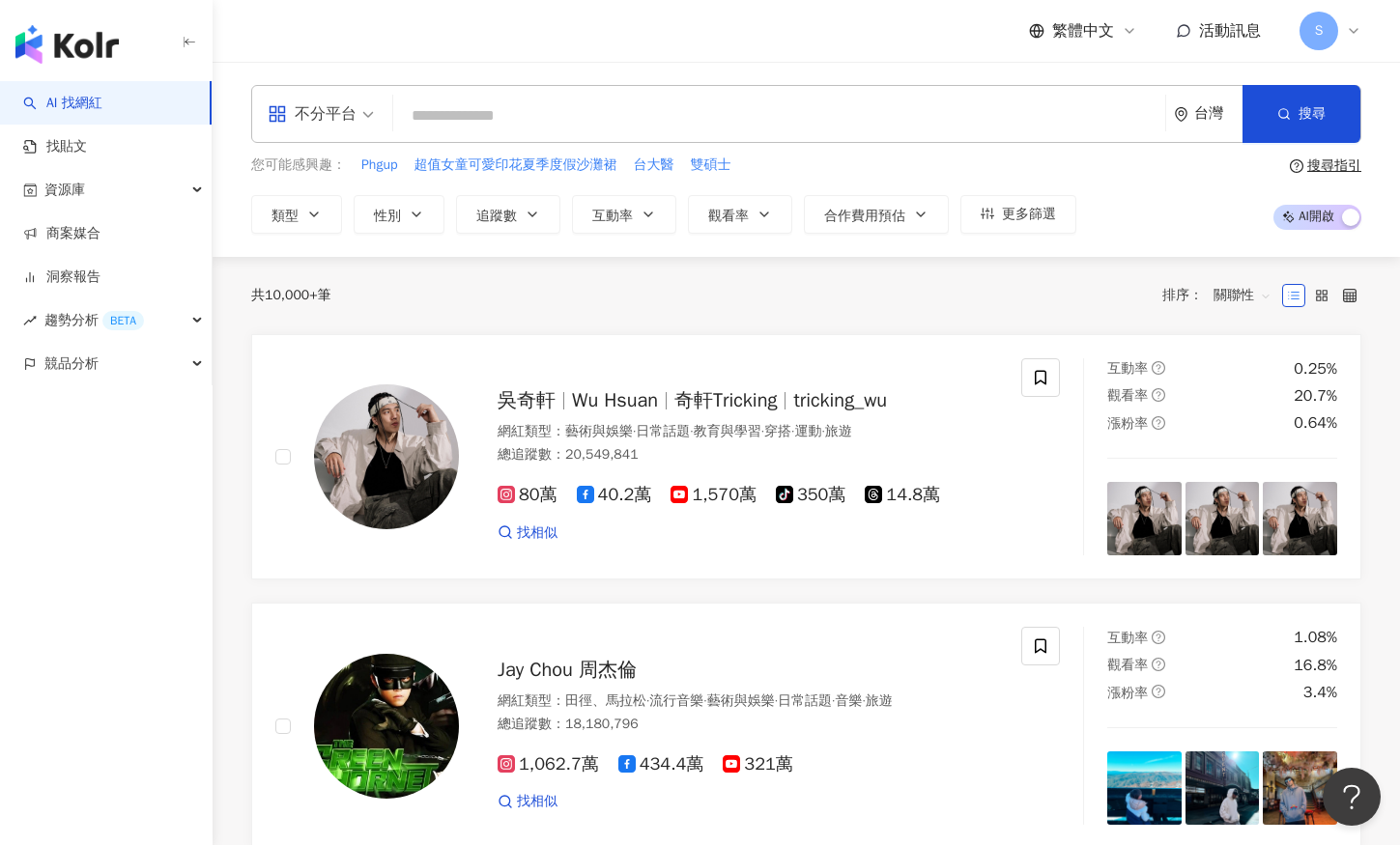 click at bounding box center (779, 116) 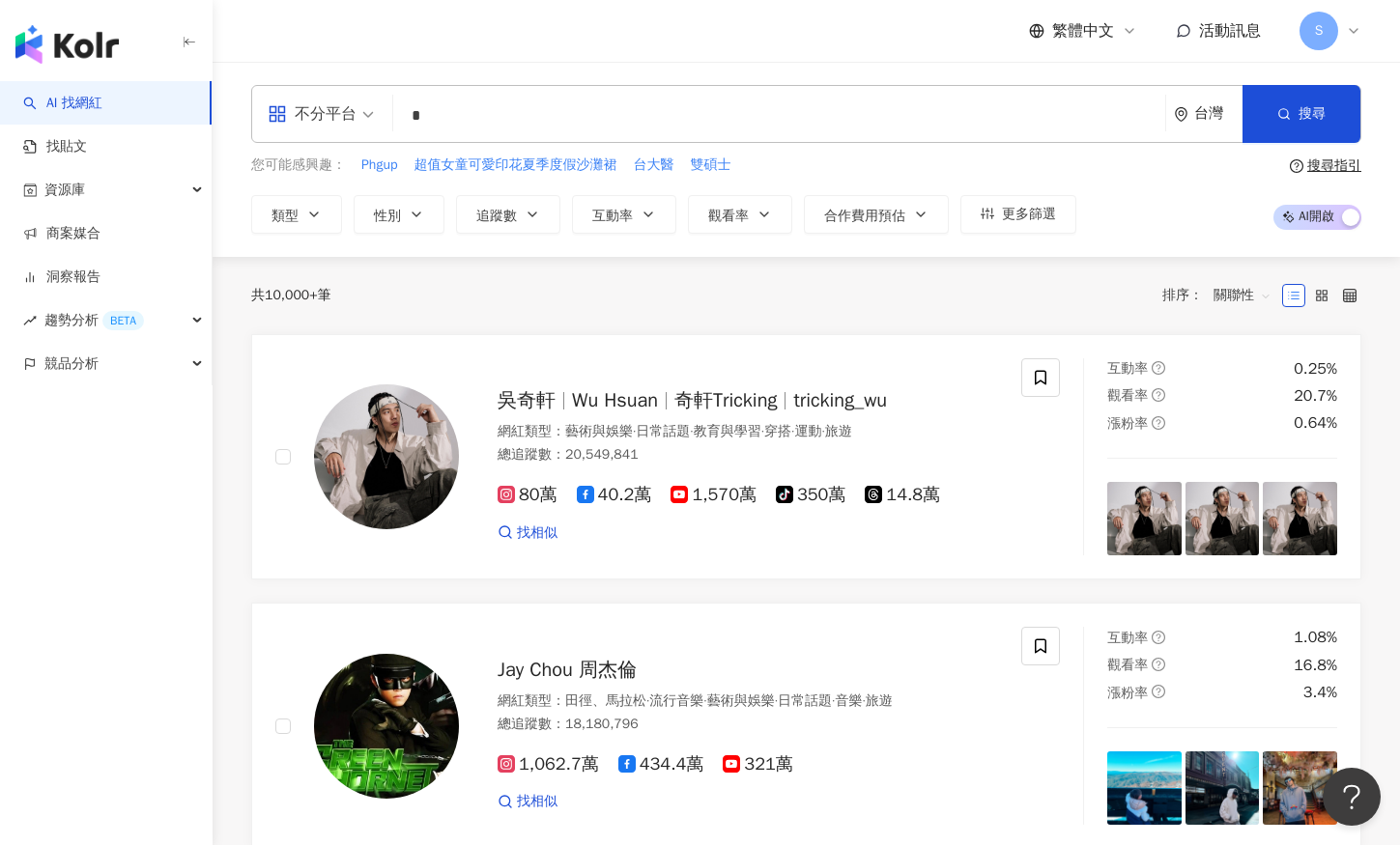 type on "*" 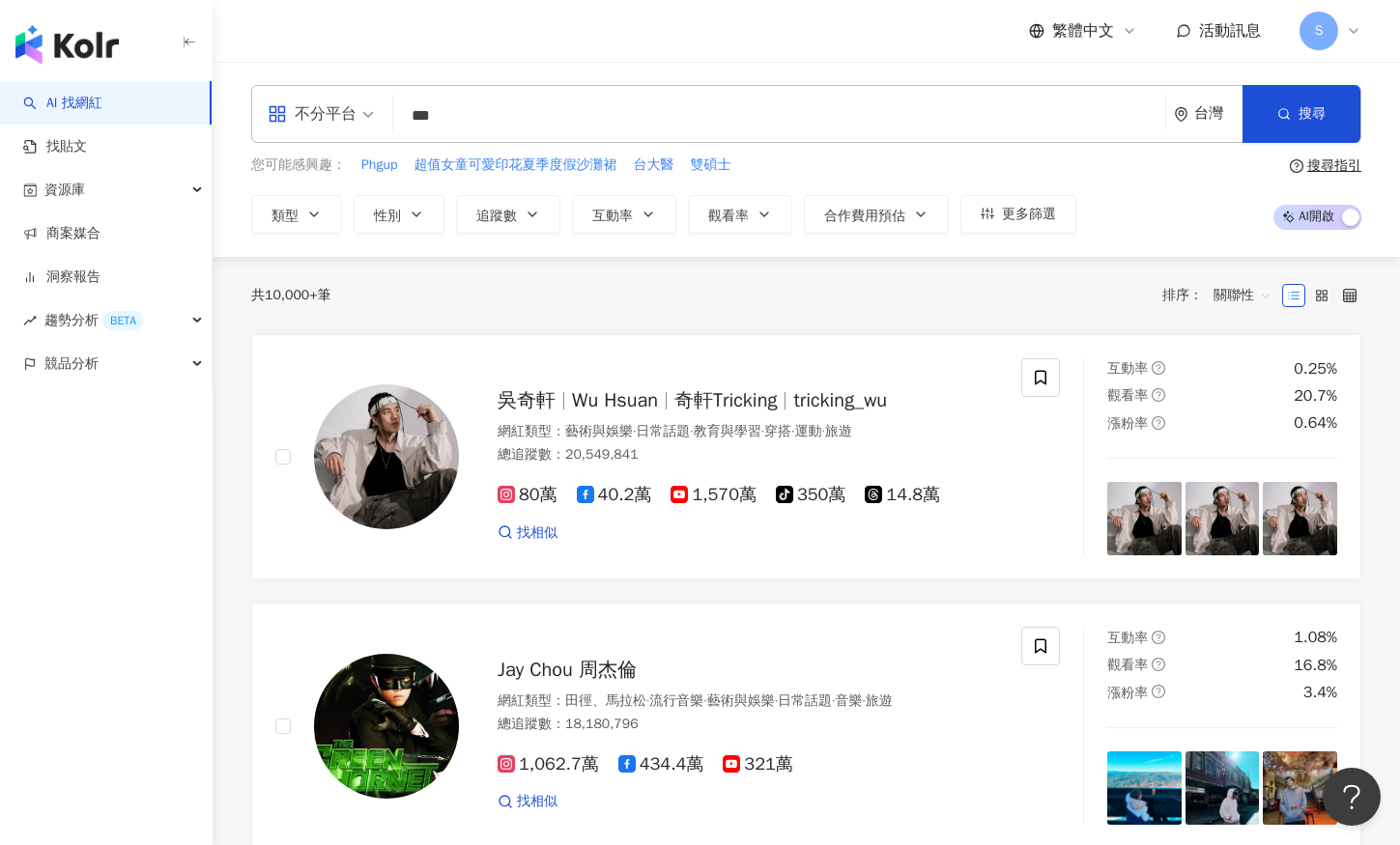 type on "*" 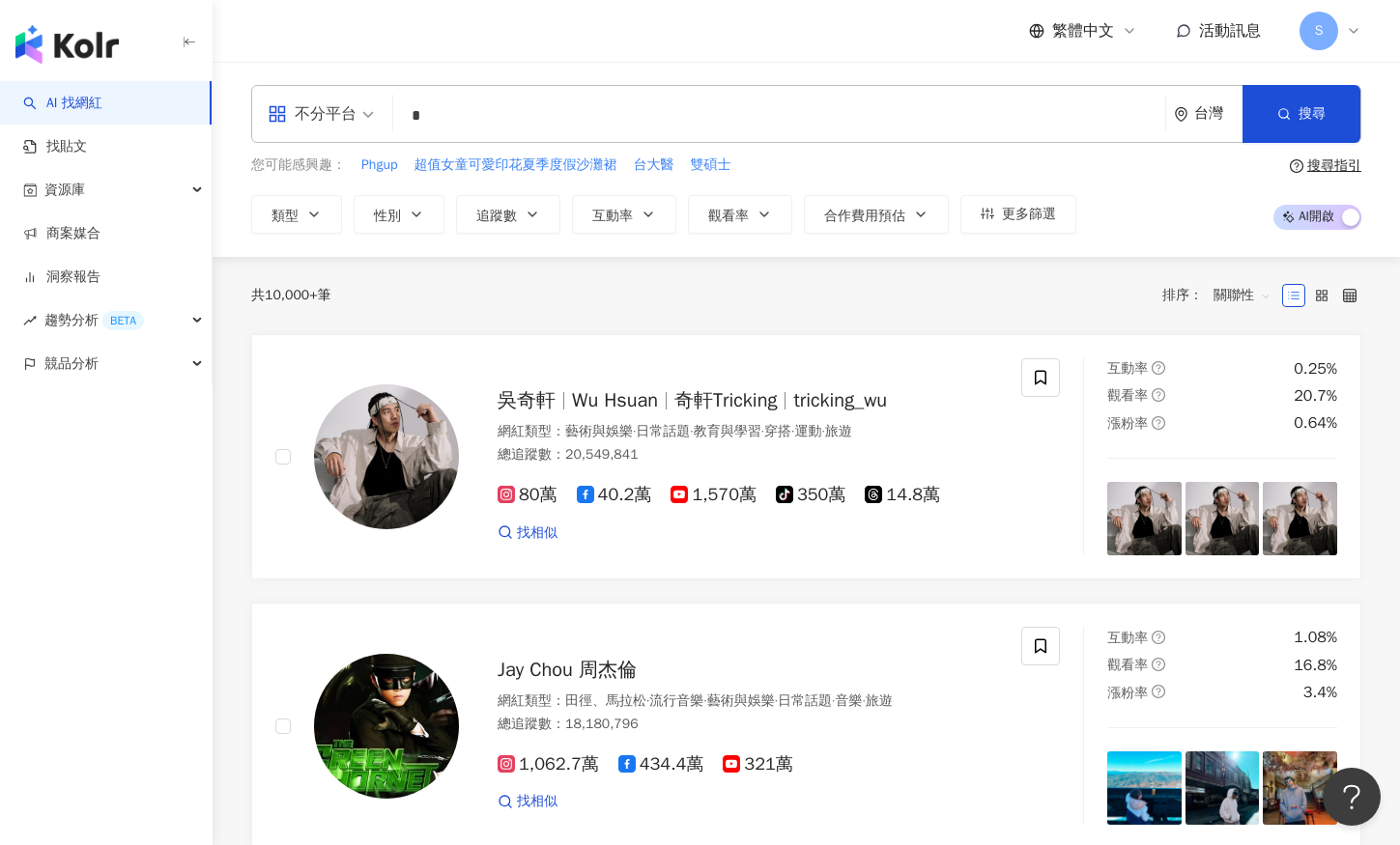type on "**" 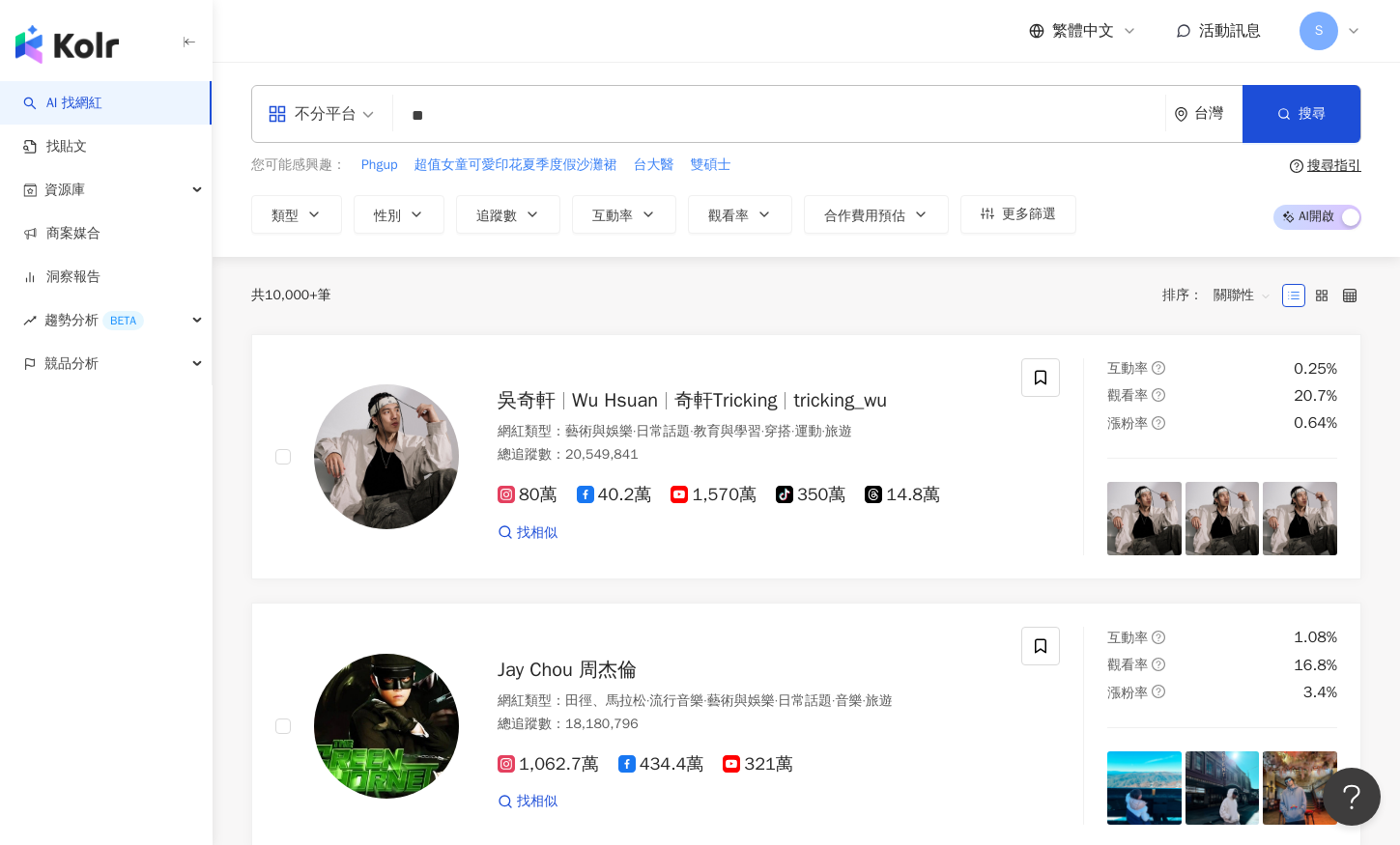type on "**" 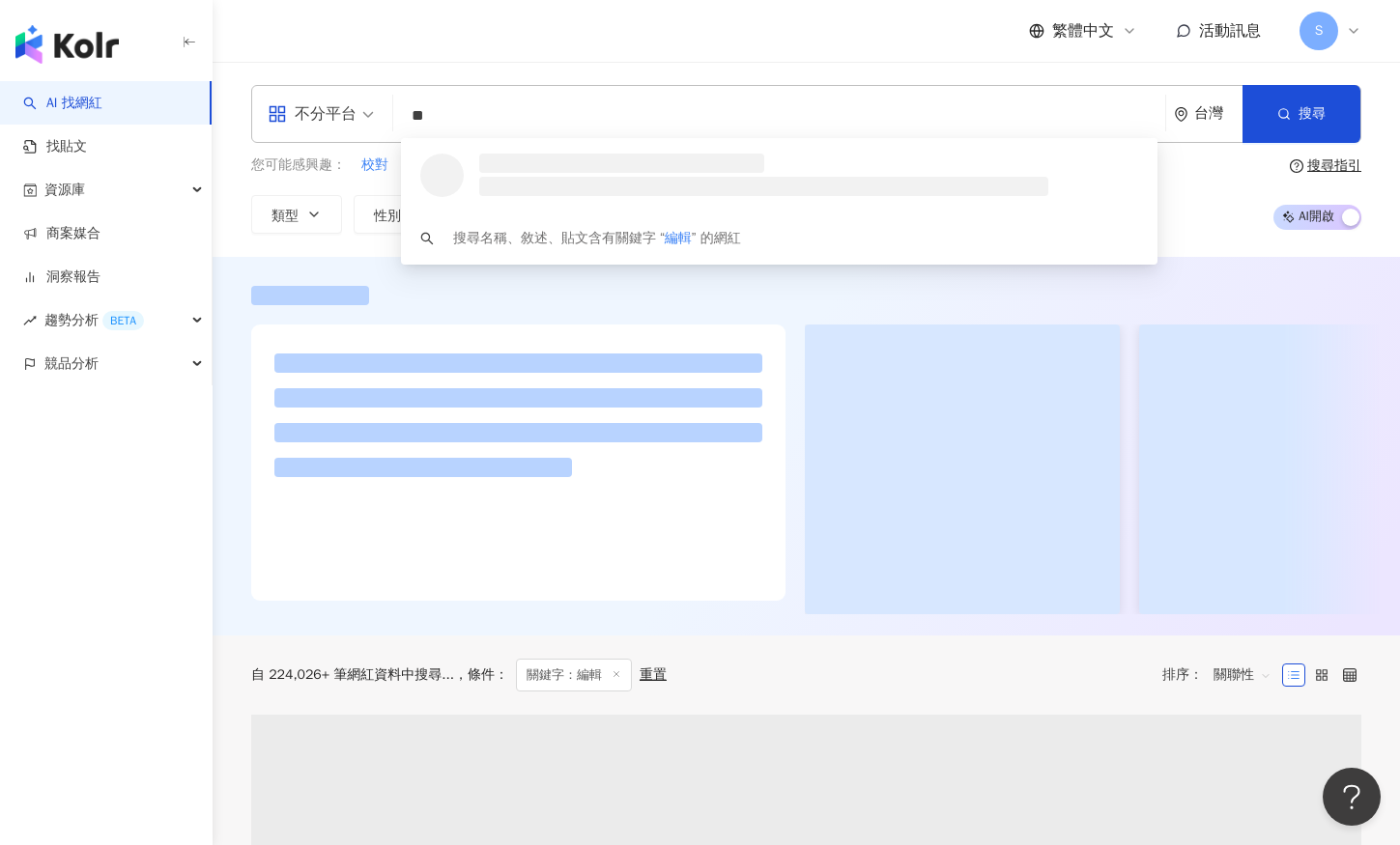 click on "不分平台" at bounding box center [321, 114] 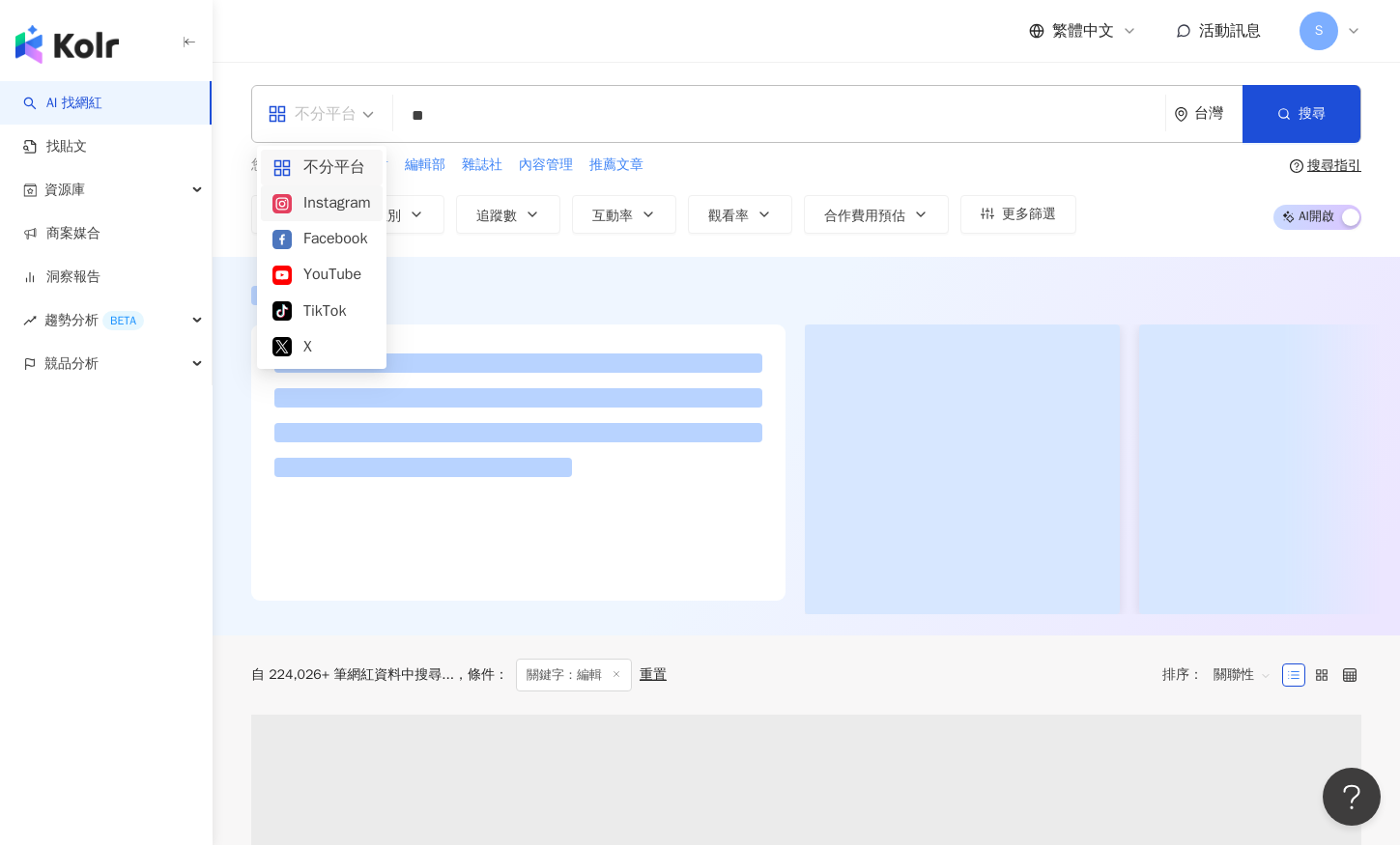 click on "Instagram" at bounding box center [322, 203] 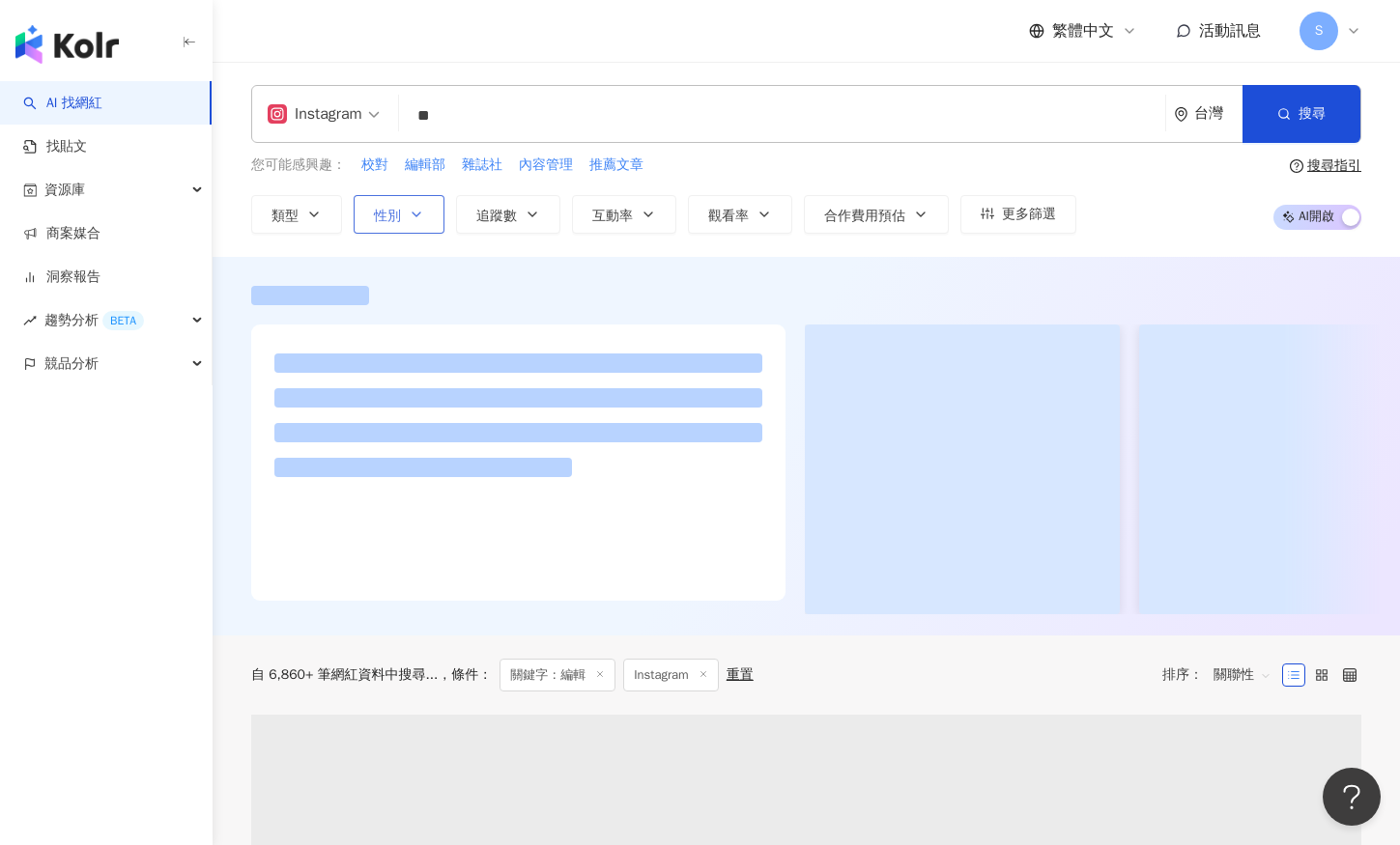 click on "性別" at bounding box center [399, 214] 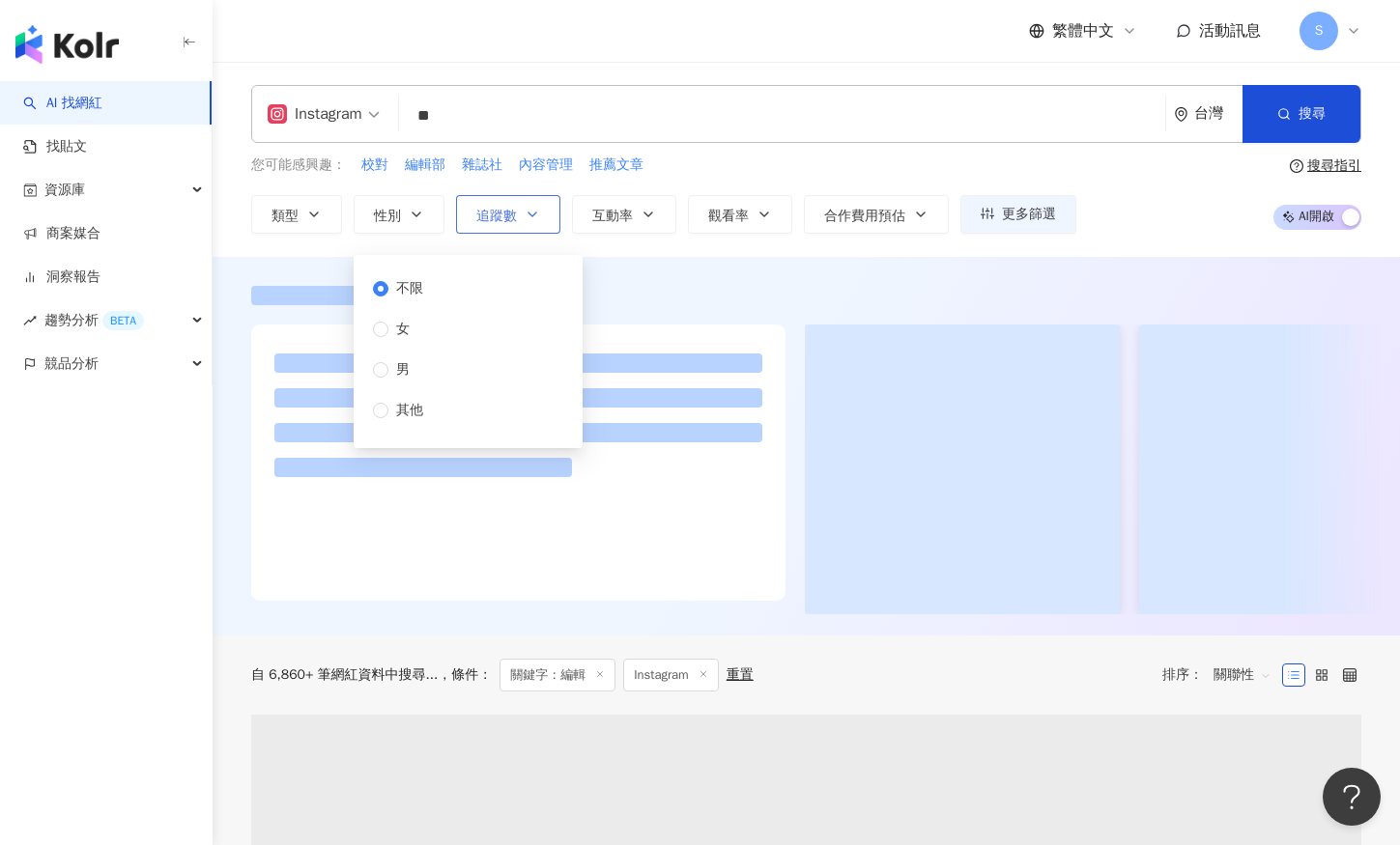 click on "追蹤數" at bounding box center (497, 216) 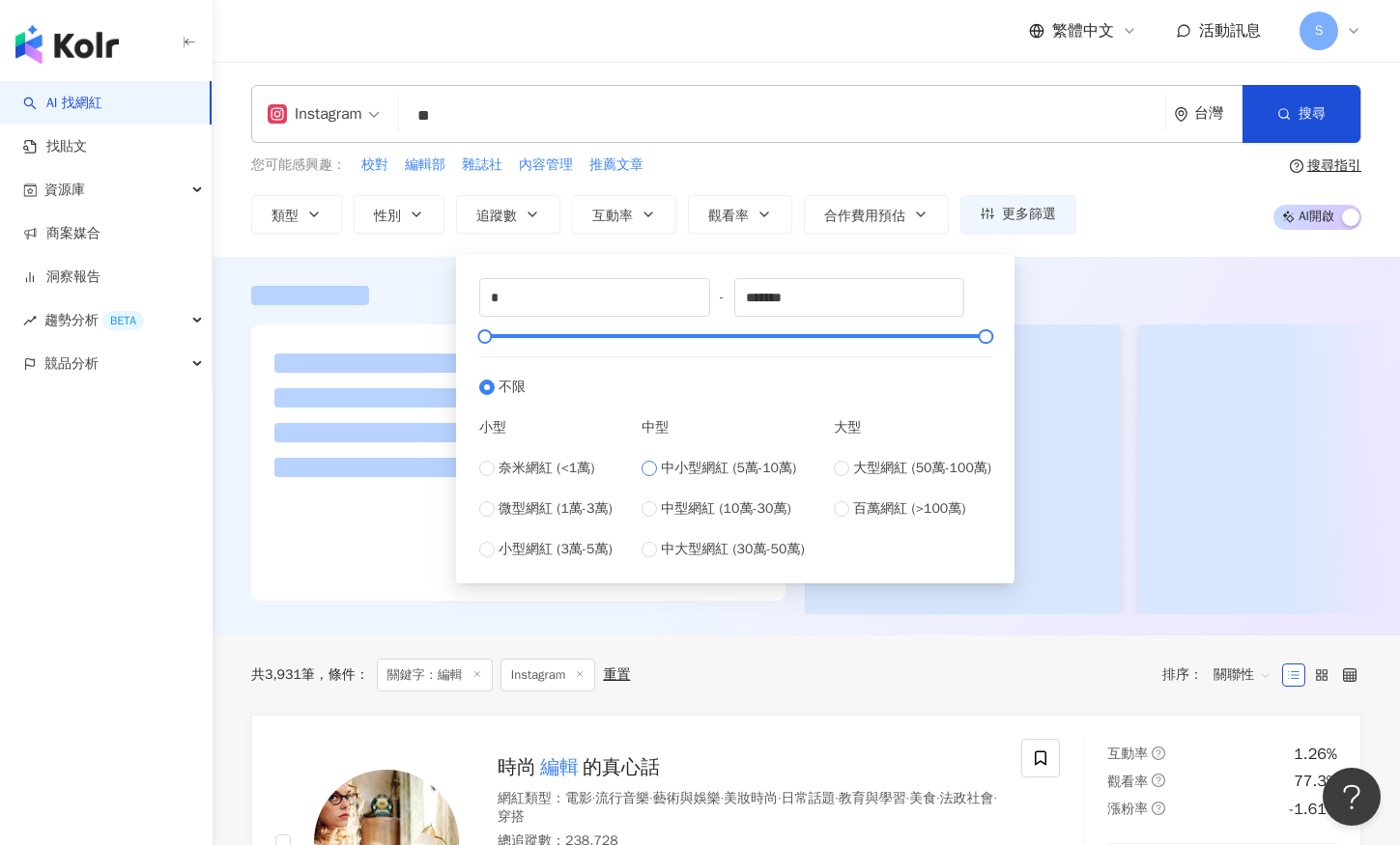 click on "中小型網紅 (5萬-10萬)" at bounding box center (729, 468) 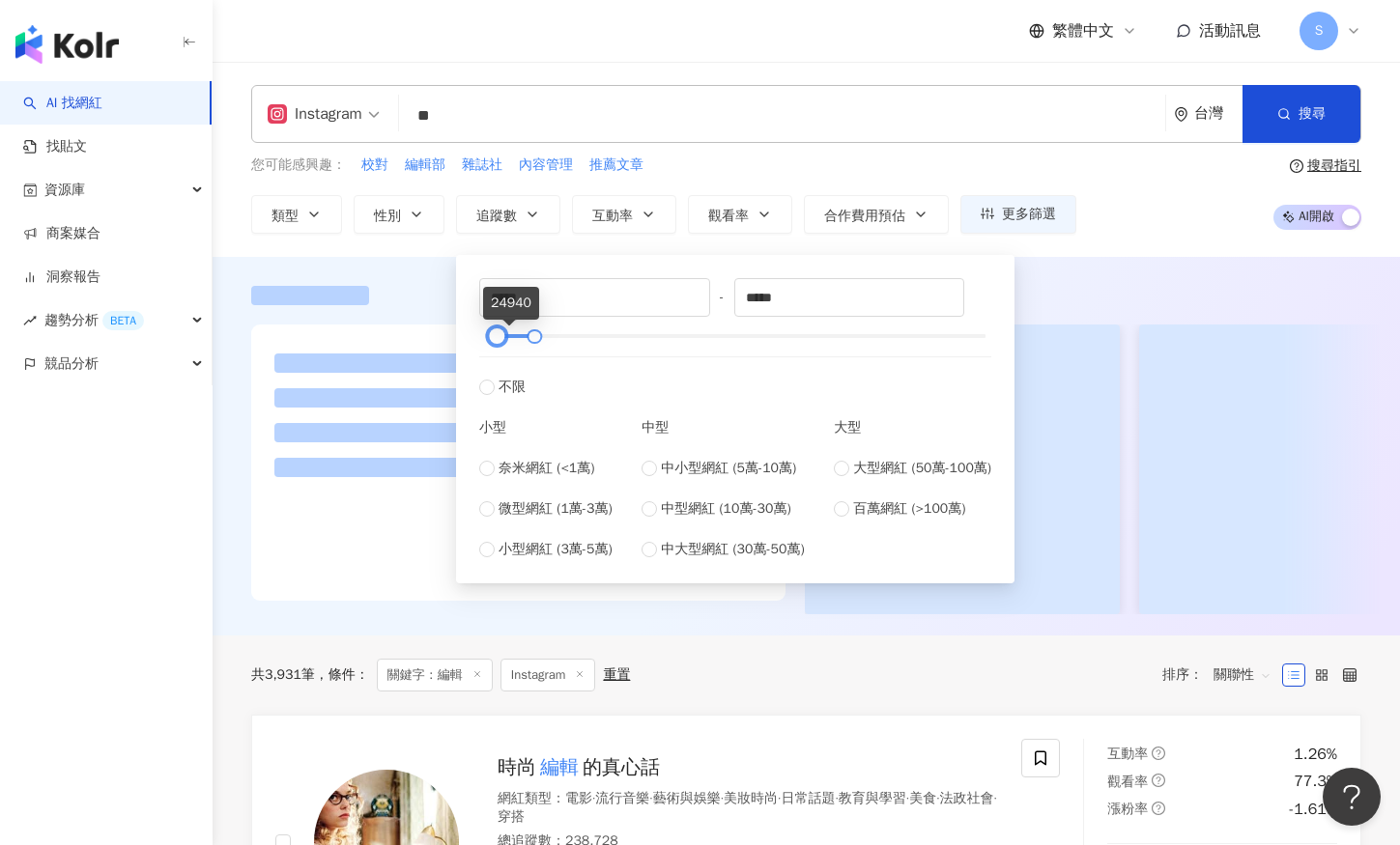 type on "*****" 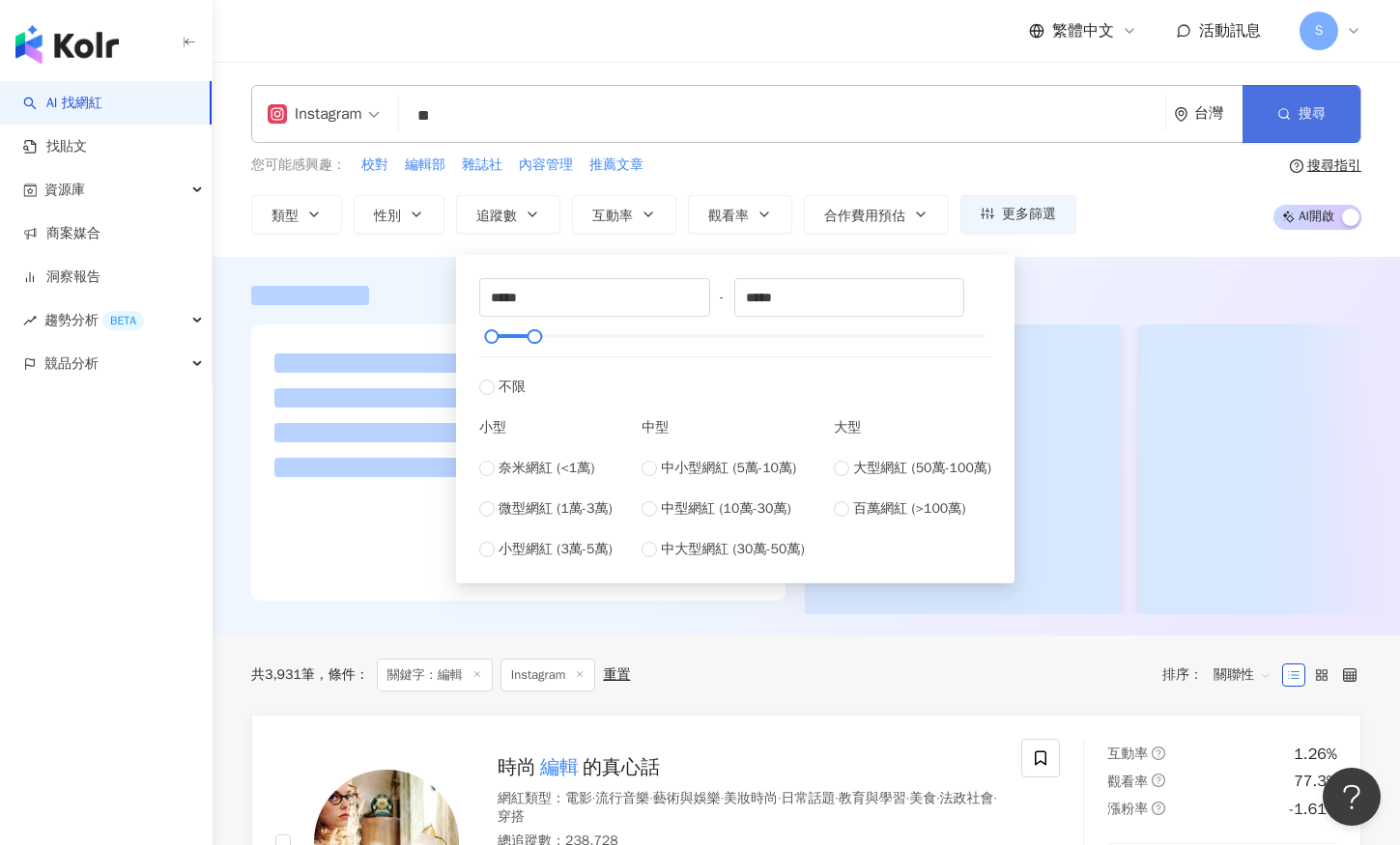 click on "搜尋" at bounding box center (1301, 114) 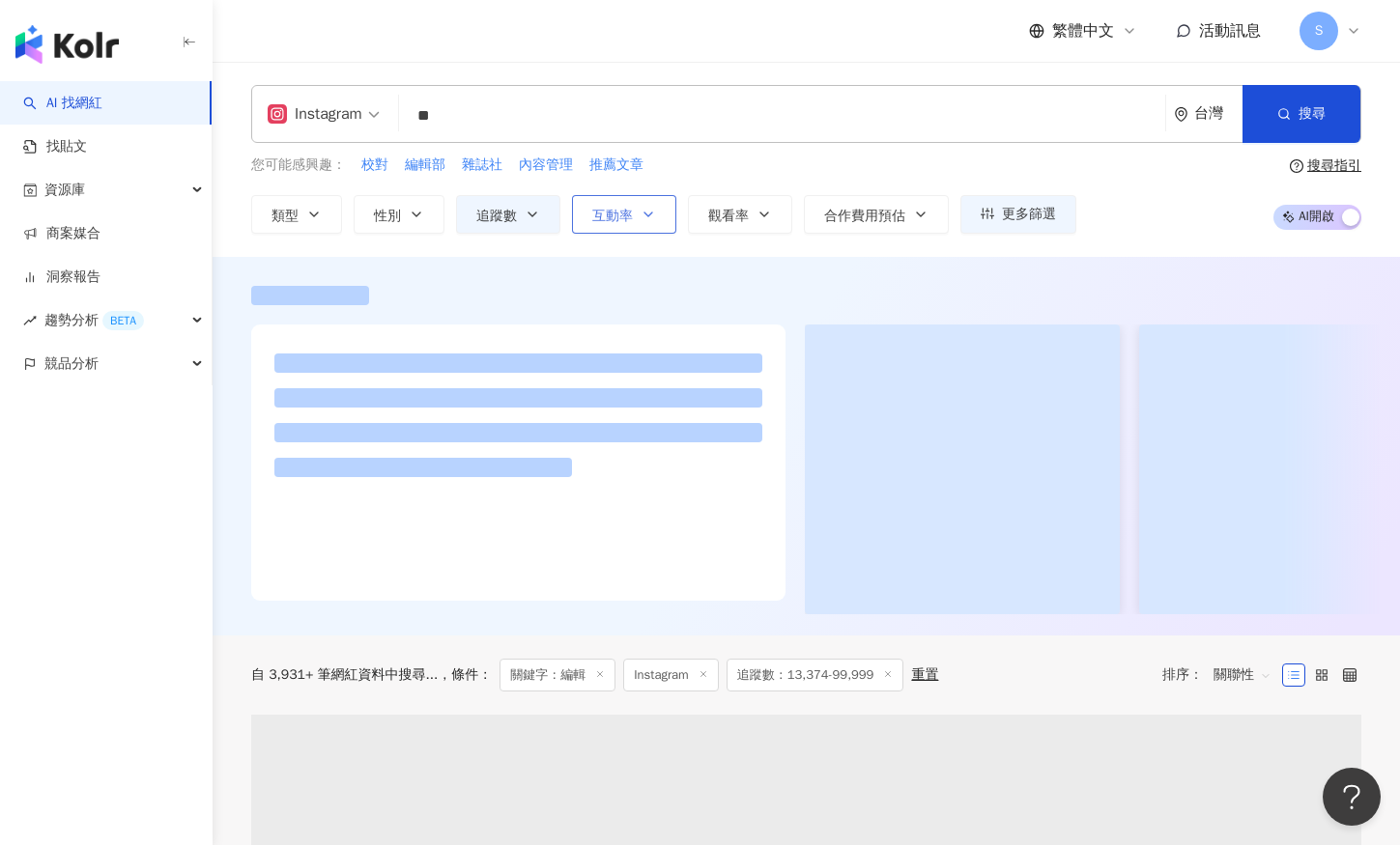 click on "互動率" at bounding box center [613, 216] 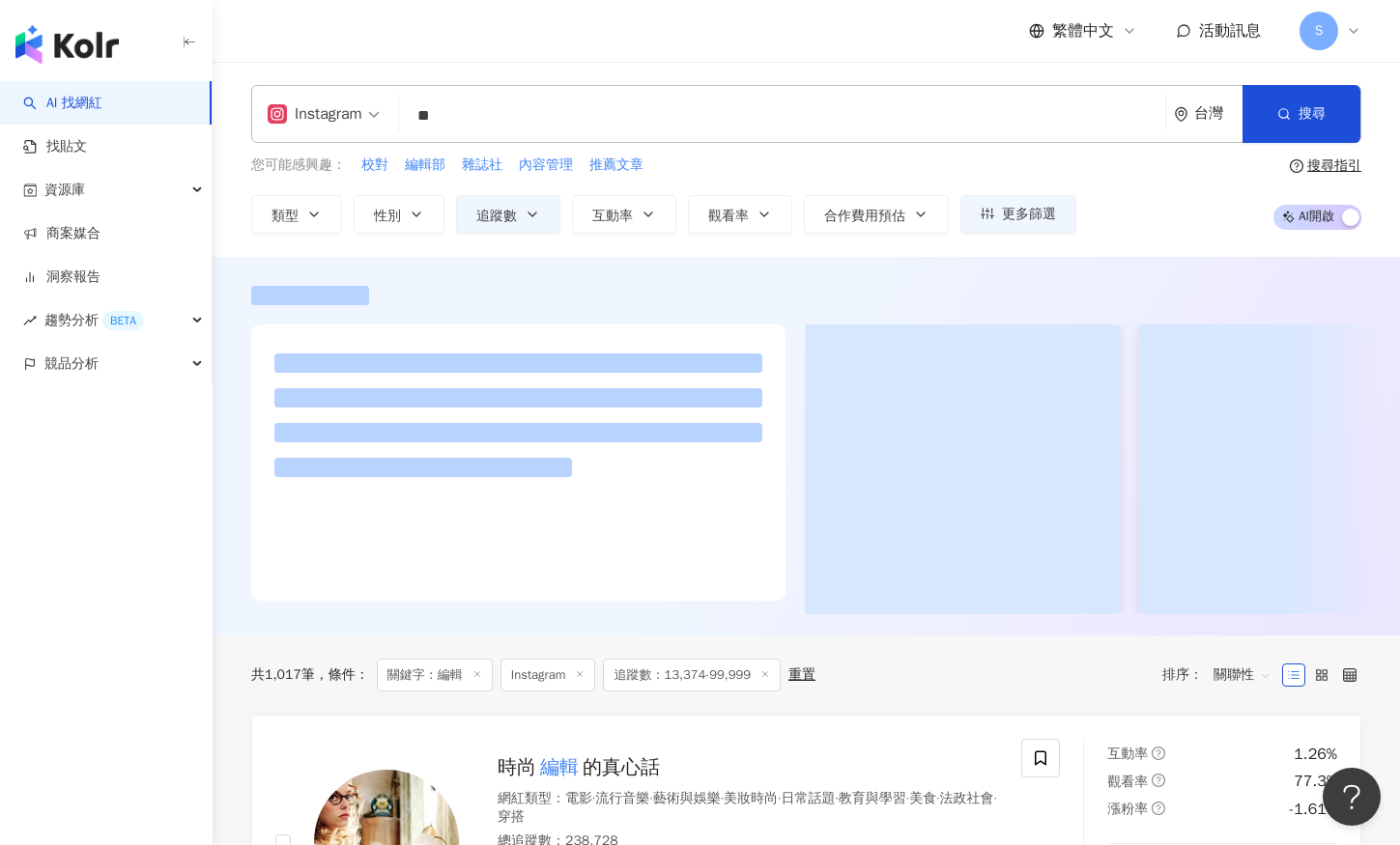 click on "**" at bounding box center [782, 116] 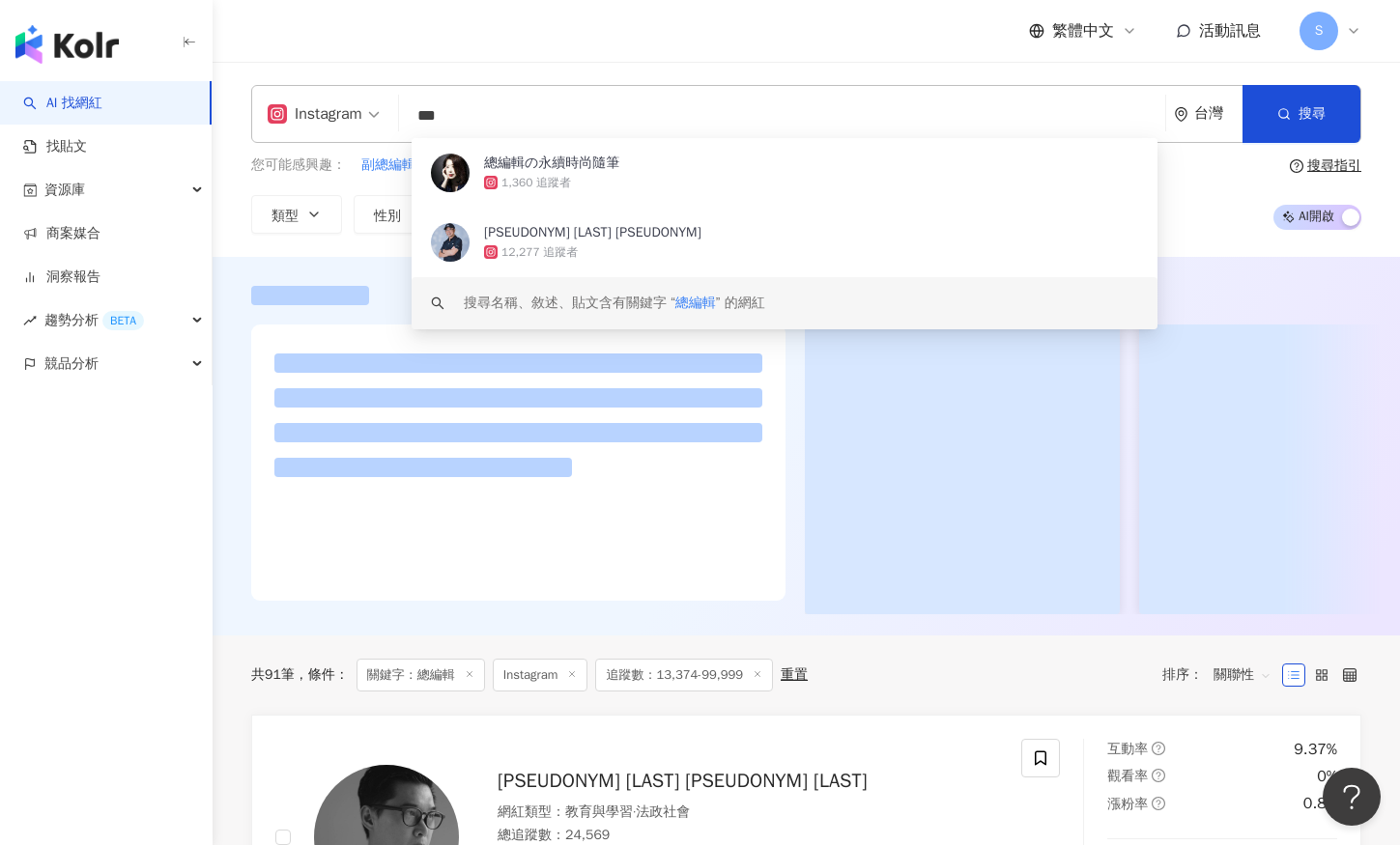 type on "***" 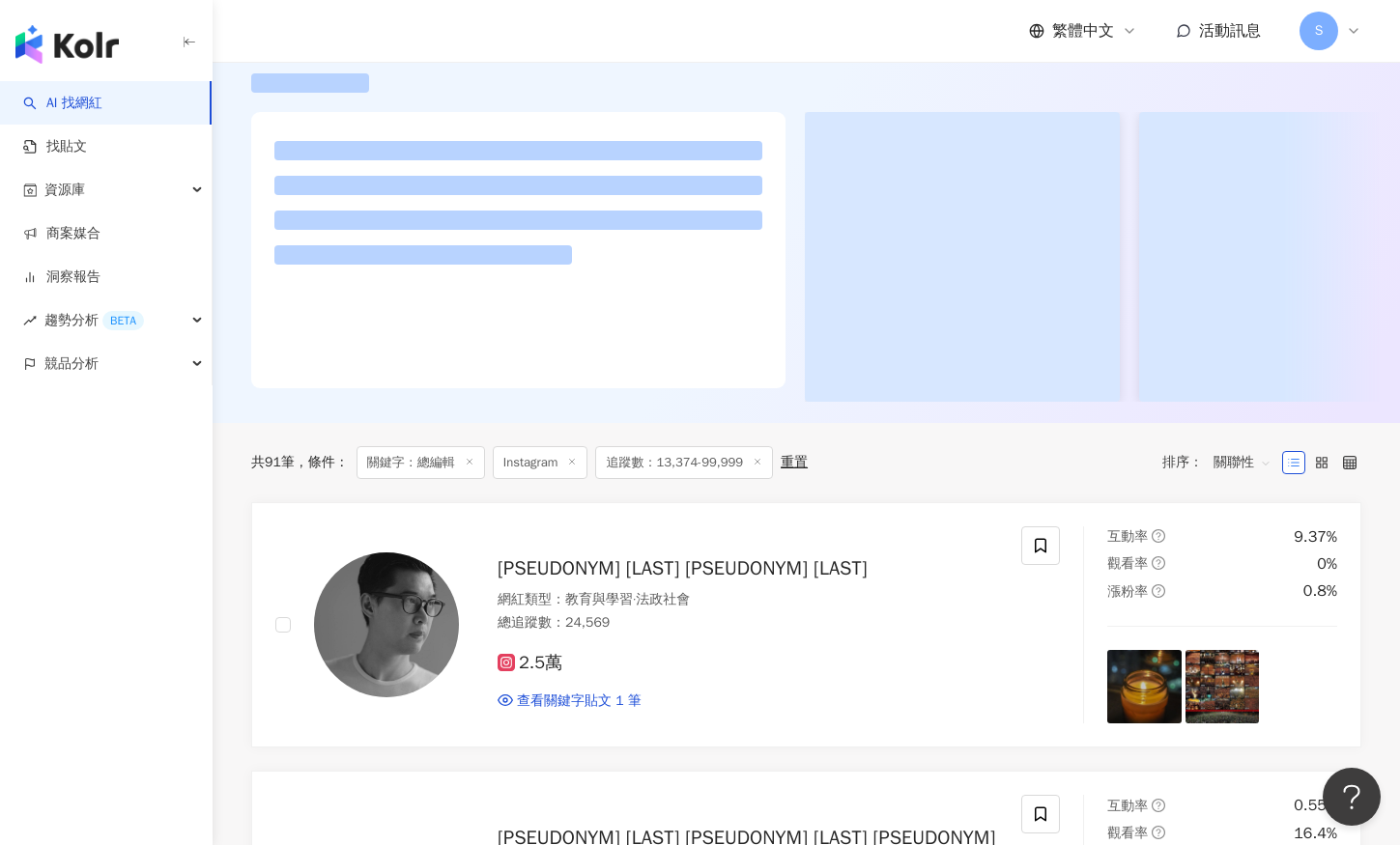 scroll, scrollTop: 483, scrollLeft: 0, axis: vertical 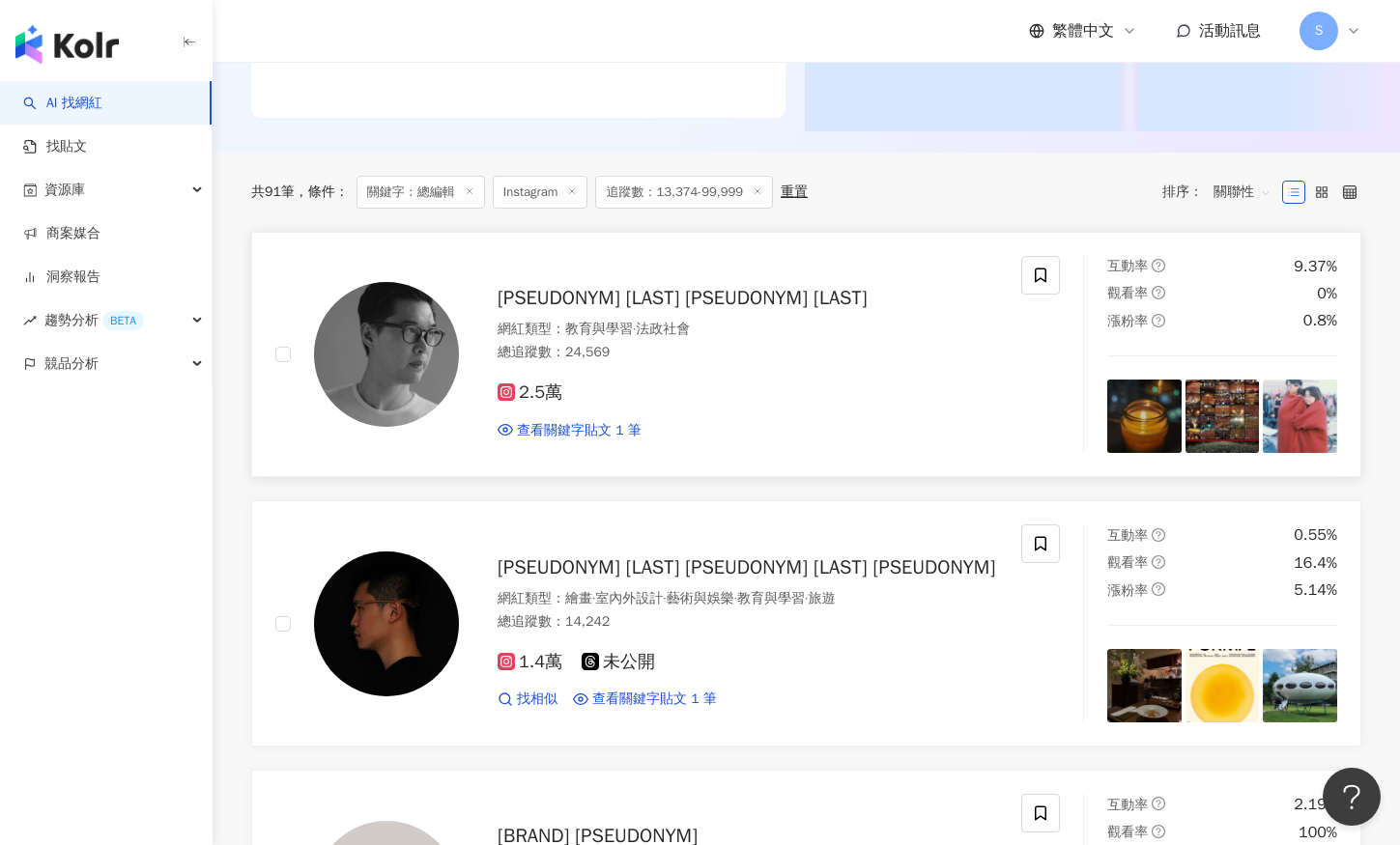 drag, startPoint x: 530, startPoint y: 399, endPoint x: 558, endPoint y: 405, distance: 28.635642 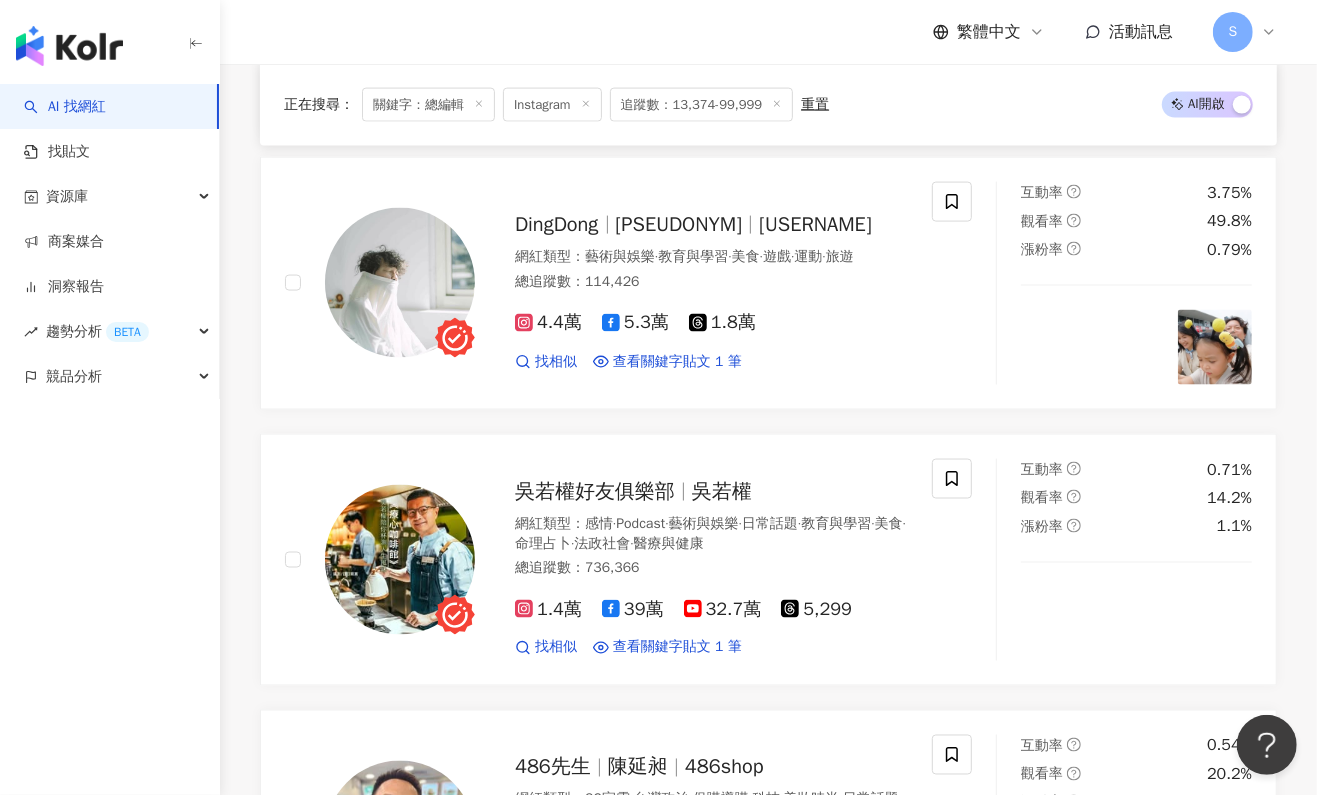 scroll, scrollTop: 1968, scrollLeft: 0, axis: vertical 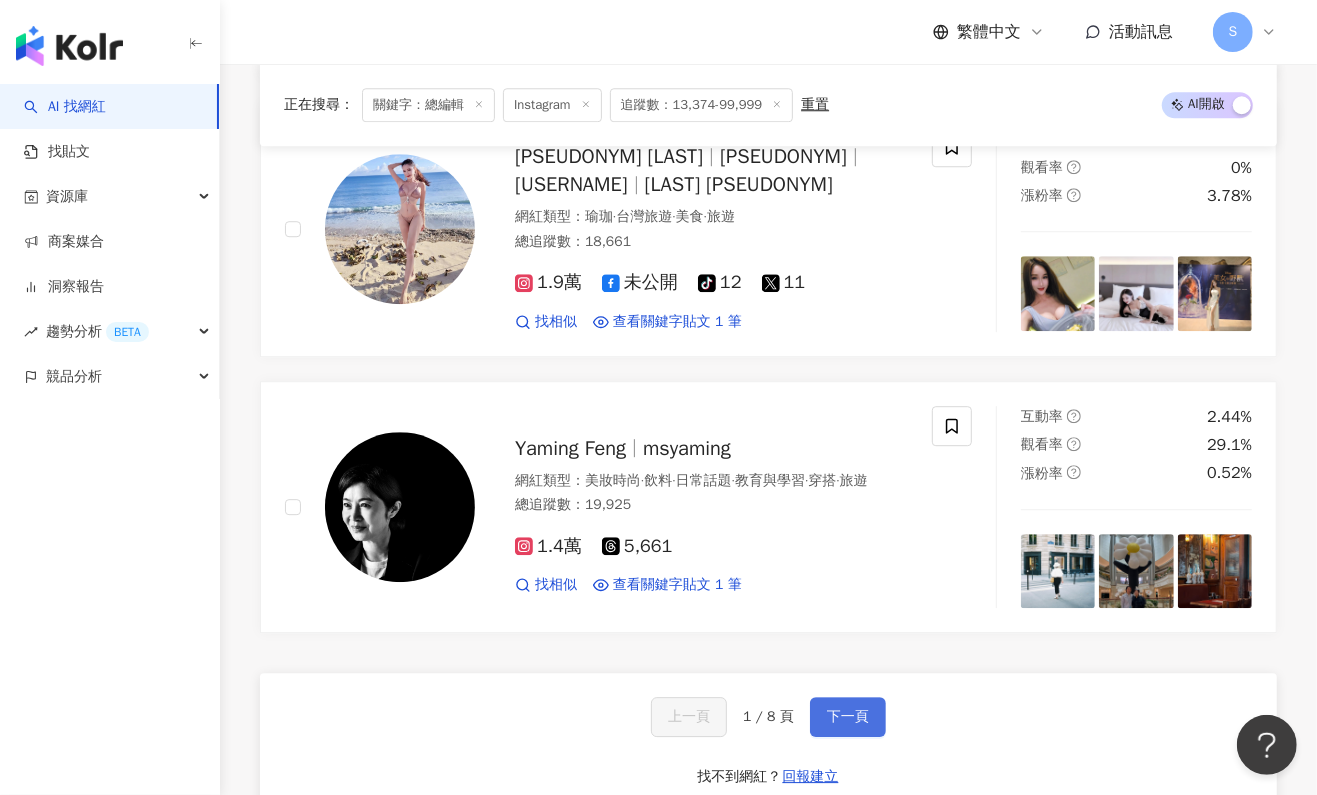 click on "下一頁" at bounding box center (848, 717) 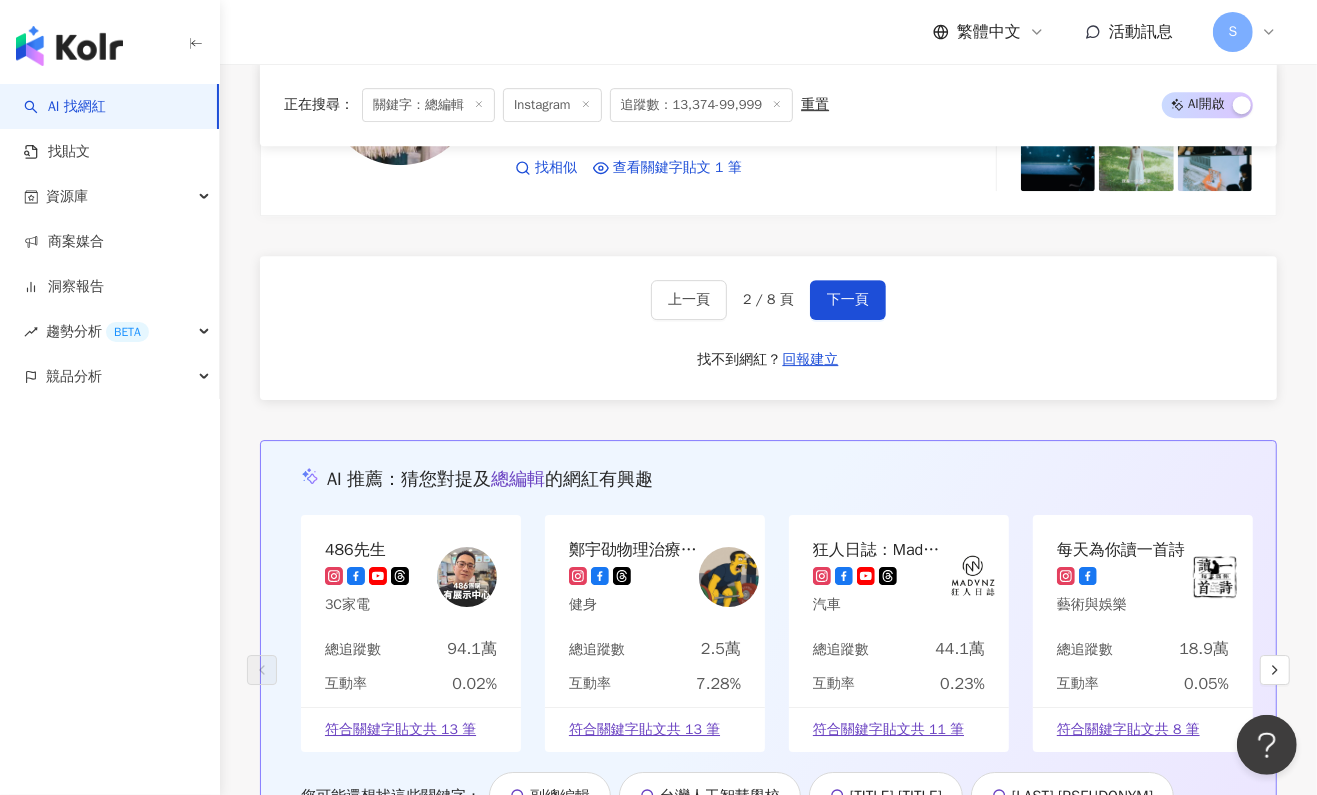 scroll, scrollTop: 3663, scrollLeft: 0, axis: vertical 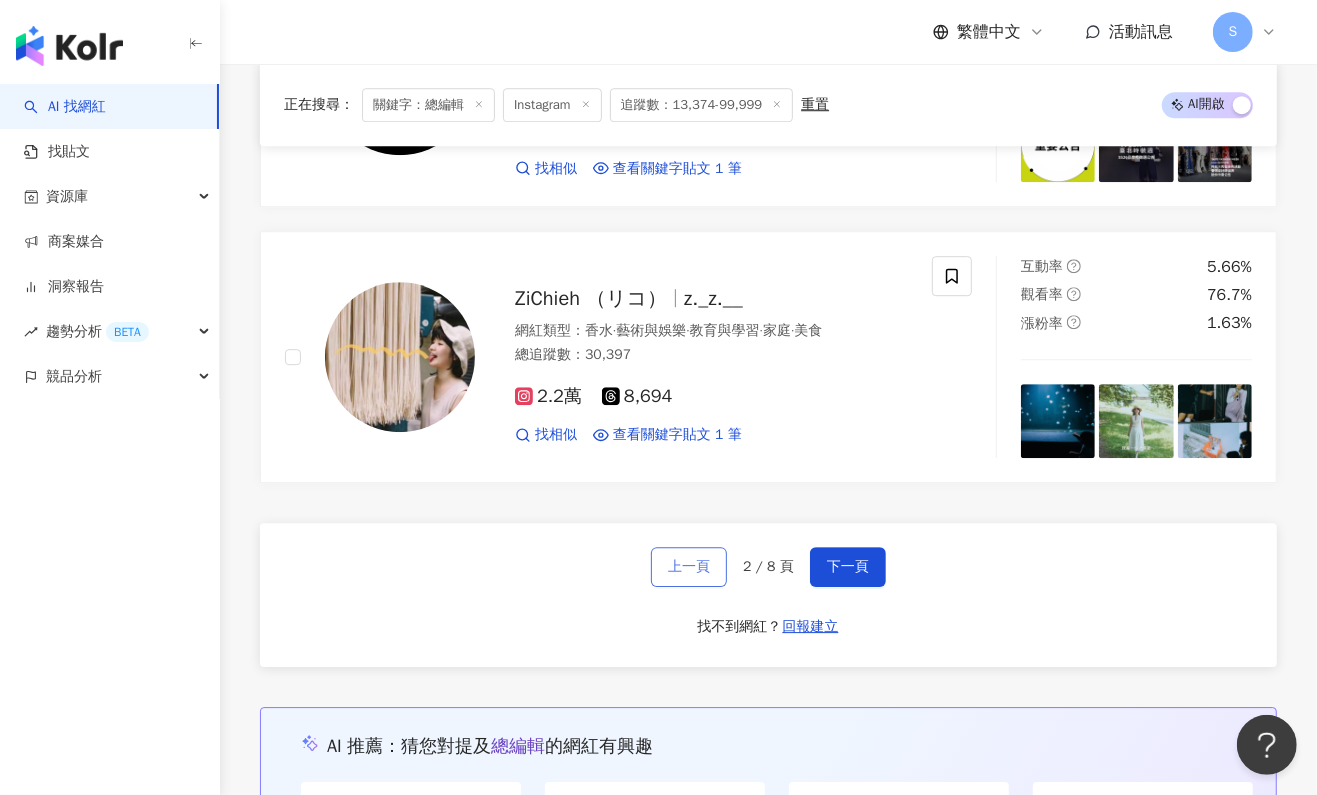 click on "上一頁" at bounding box center [689, 567] 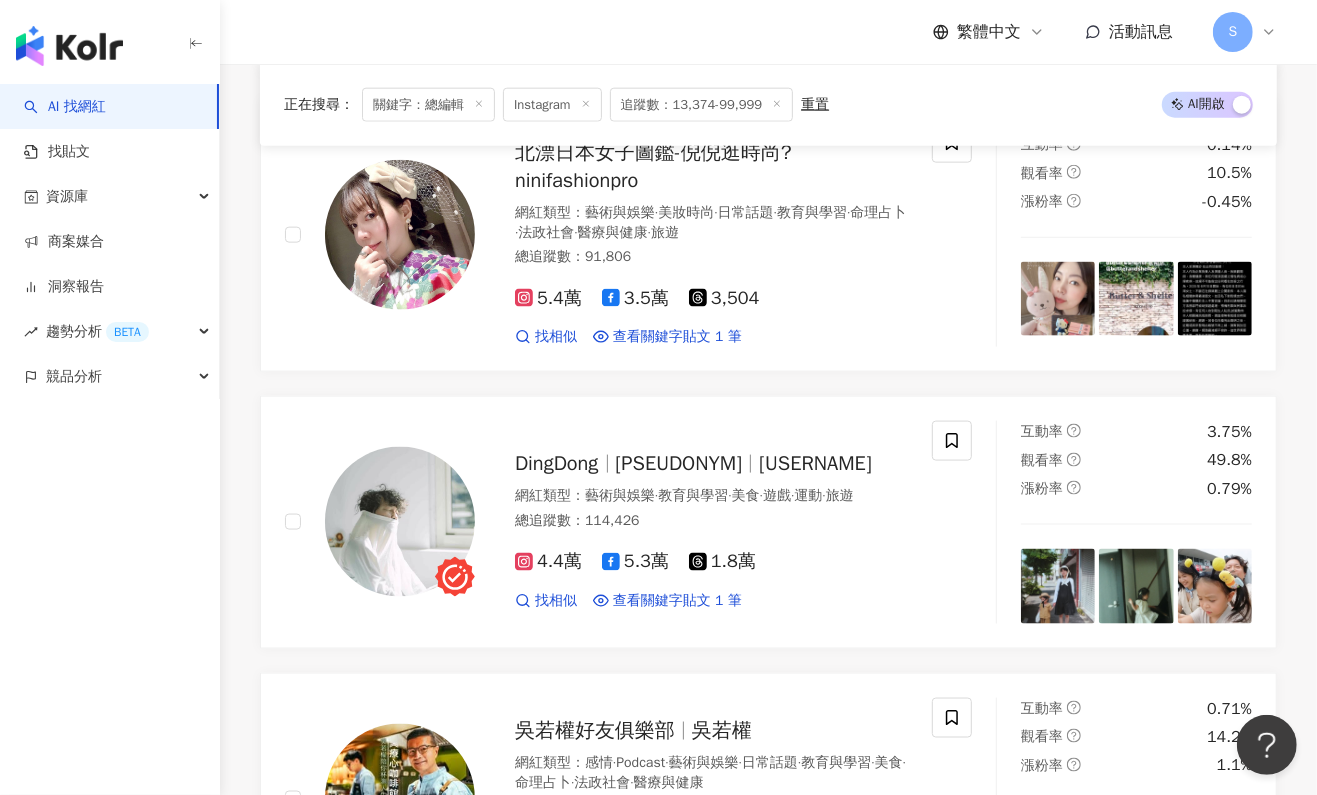 scroll, scrollTop: 3683, scrollLeft: 0, axis: vertical 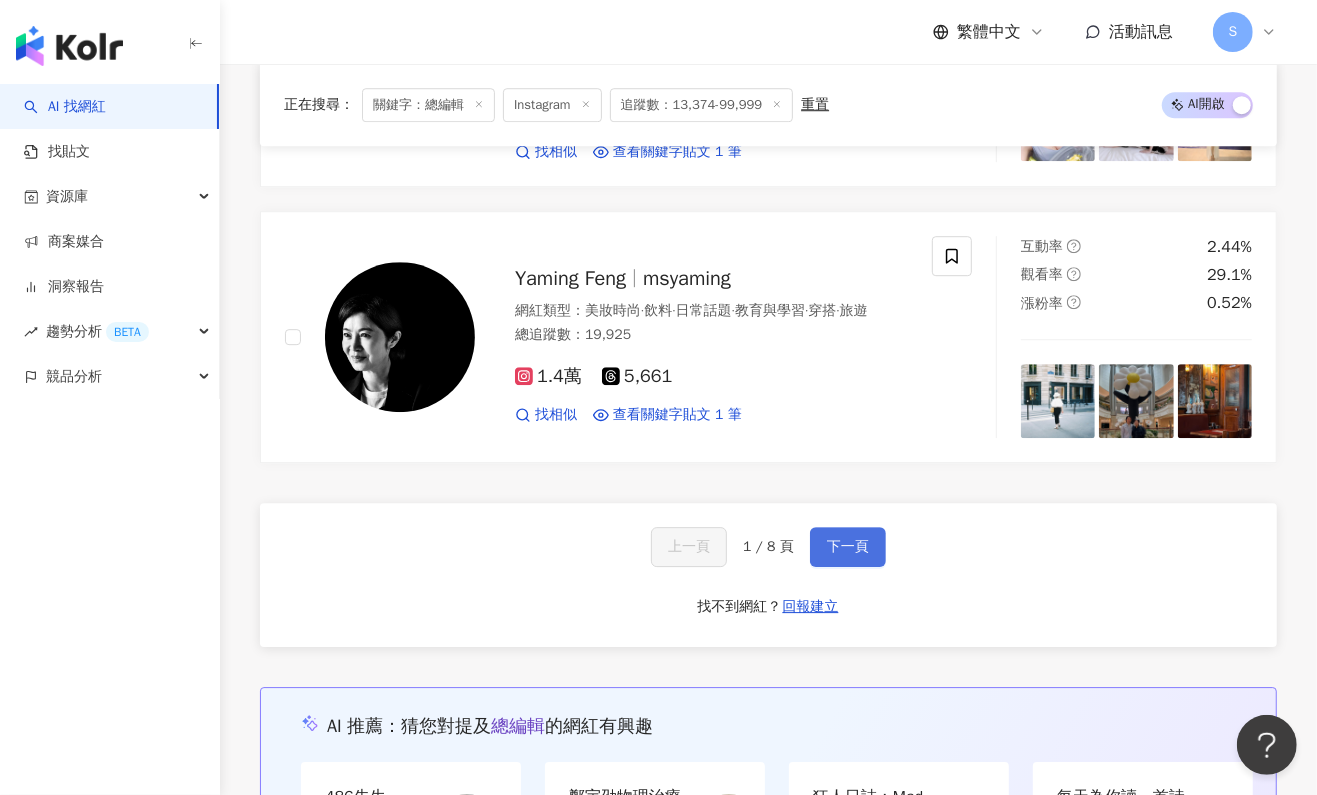 click on "下一頁" at bounding box center [848, 547] 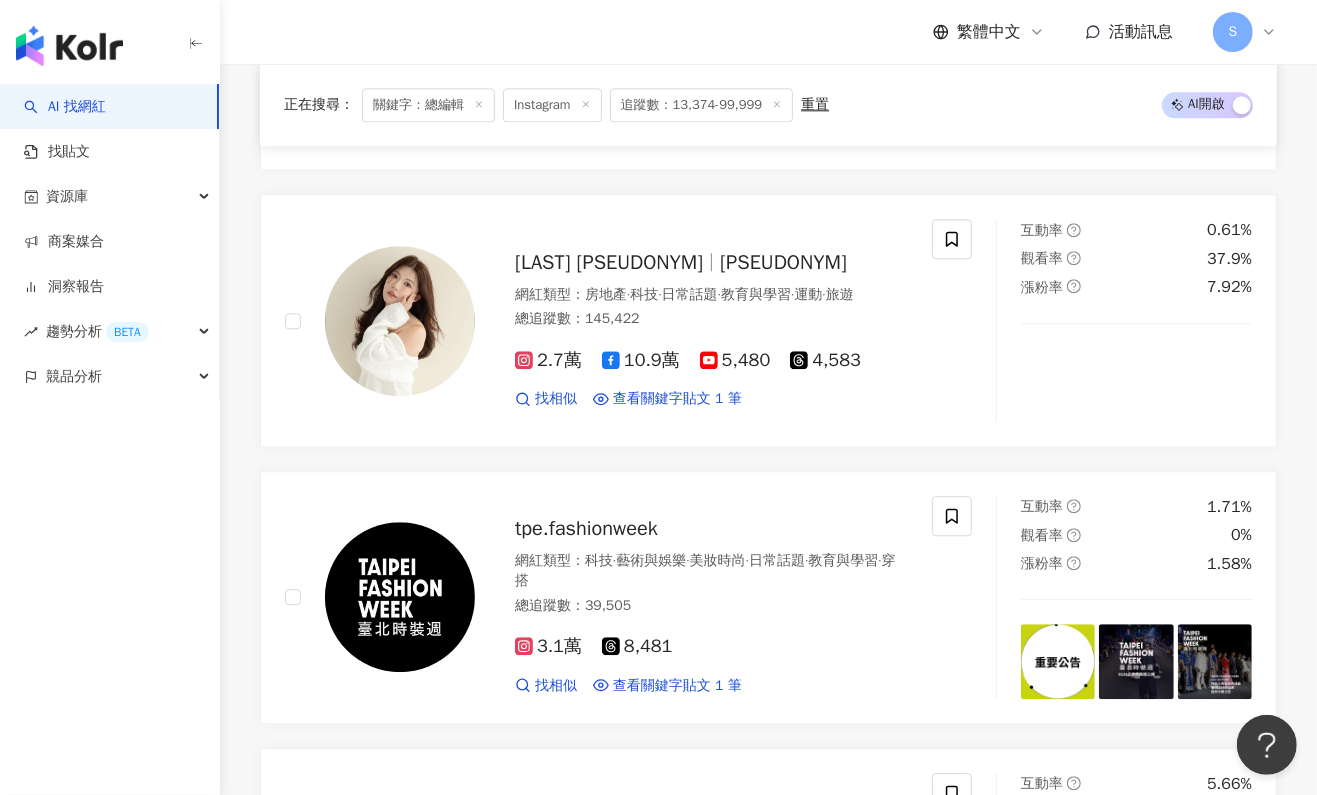 scroll, scrollTop: 3272, scrollLeft: 0, axis: vertical 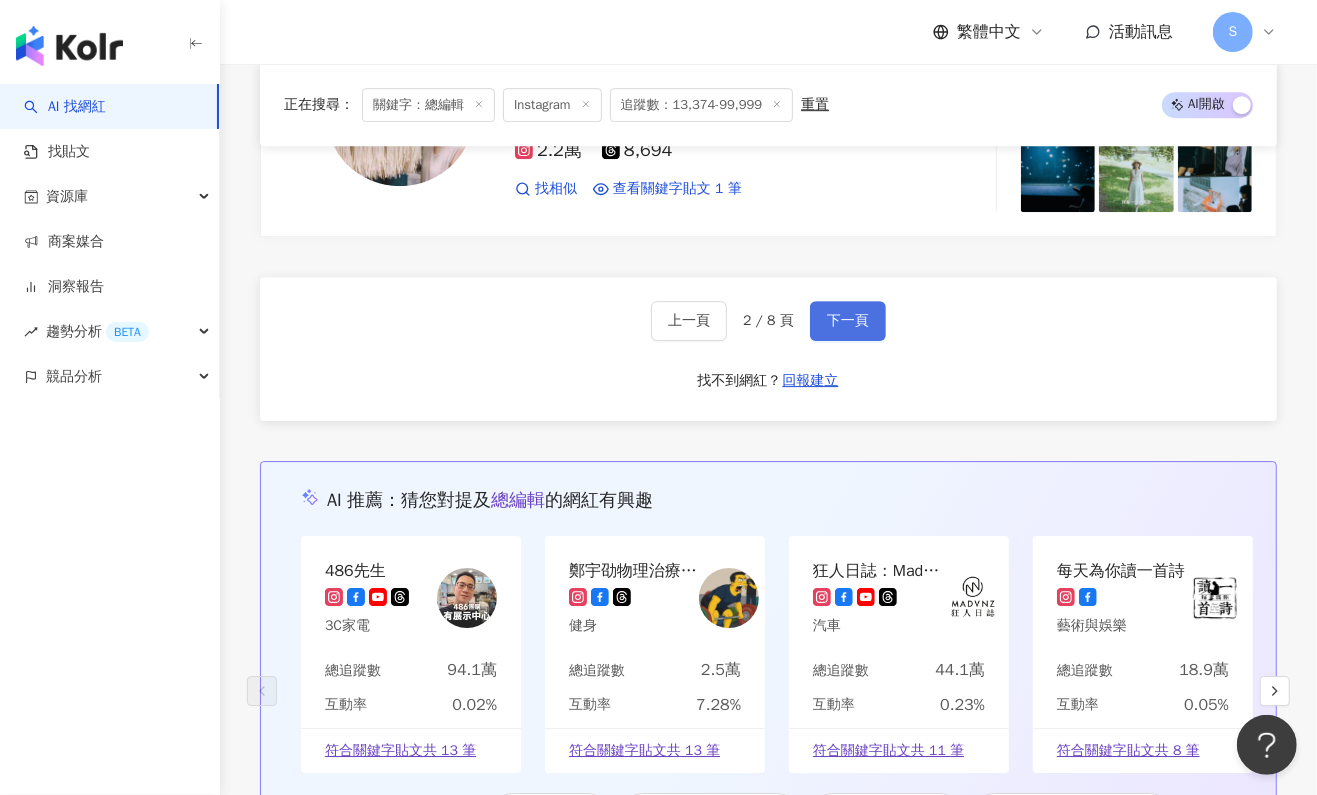 click on "下一頁" at bounding box center [848, 321] 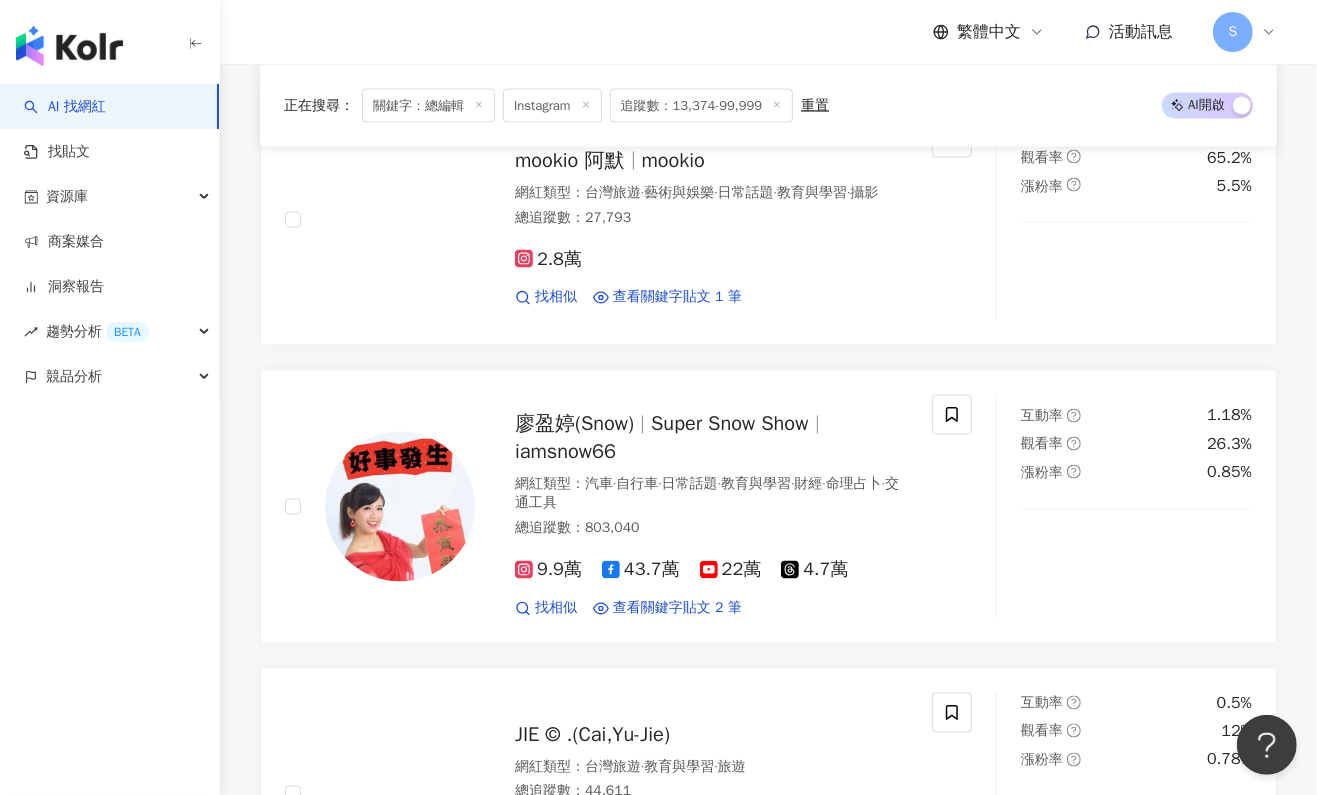 scroll, scrollTop: 2122, scrollLeft: 0, axis: vertical 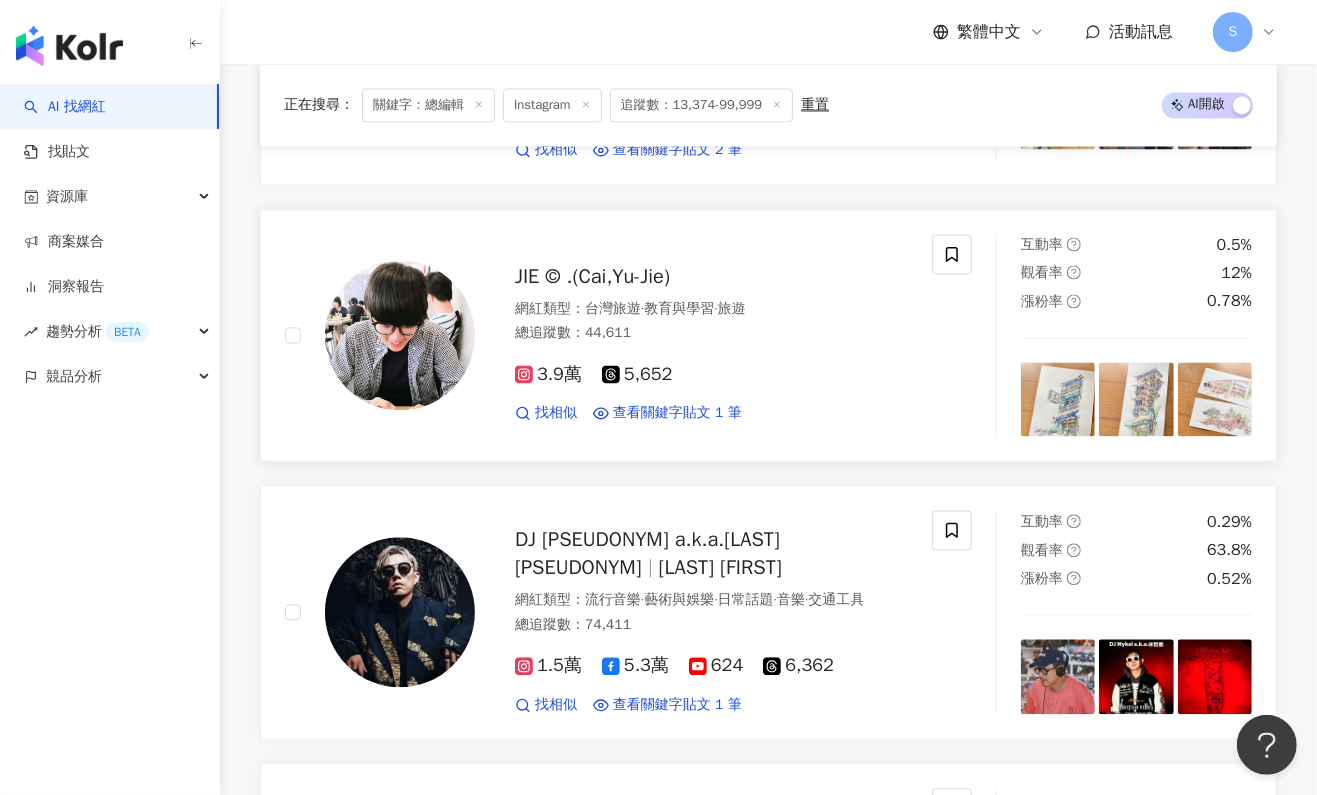 drag, startPoint x: 581, startPoint y: 324, endPoint x: 640, endPoint y: 332, distance: 59.5399 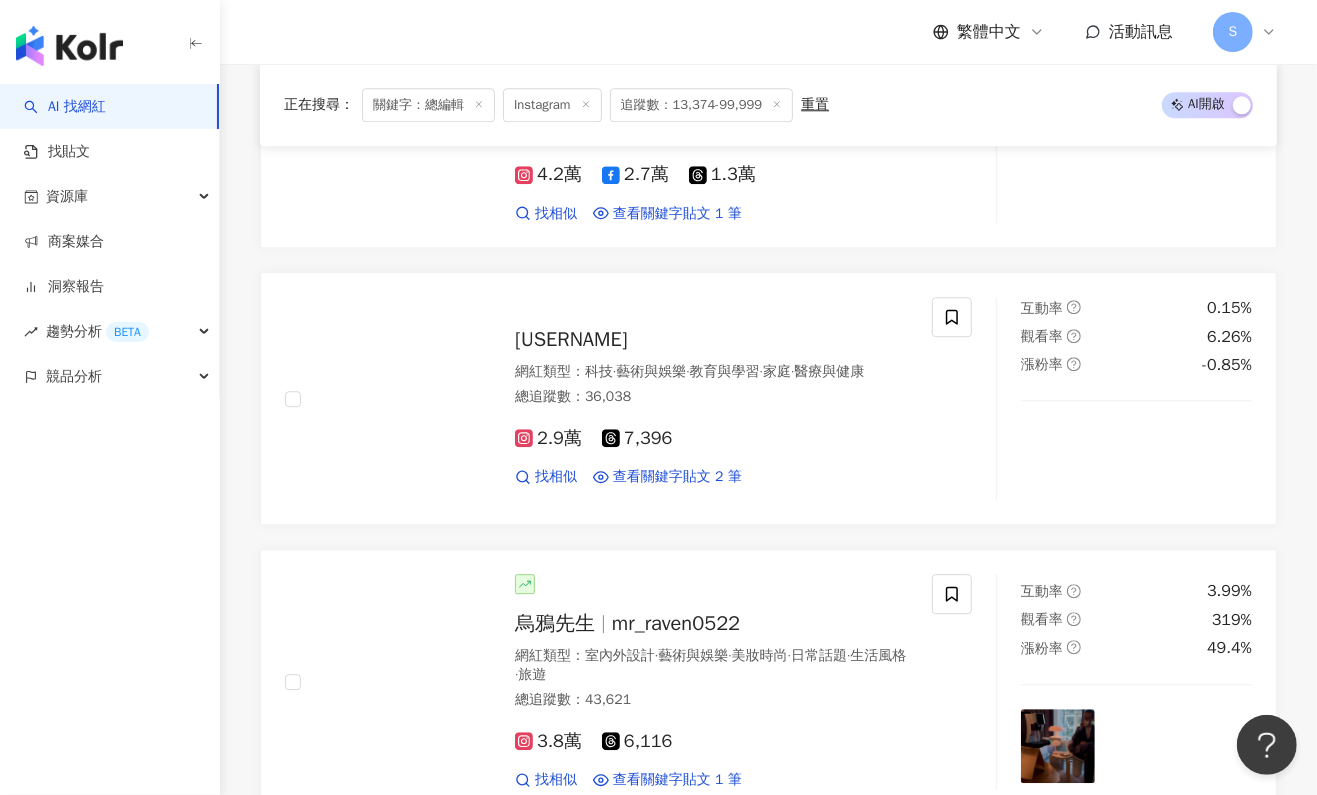 scroll, scrollTop: 3486, scrollLeft: 0, axis: vertical 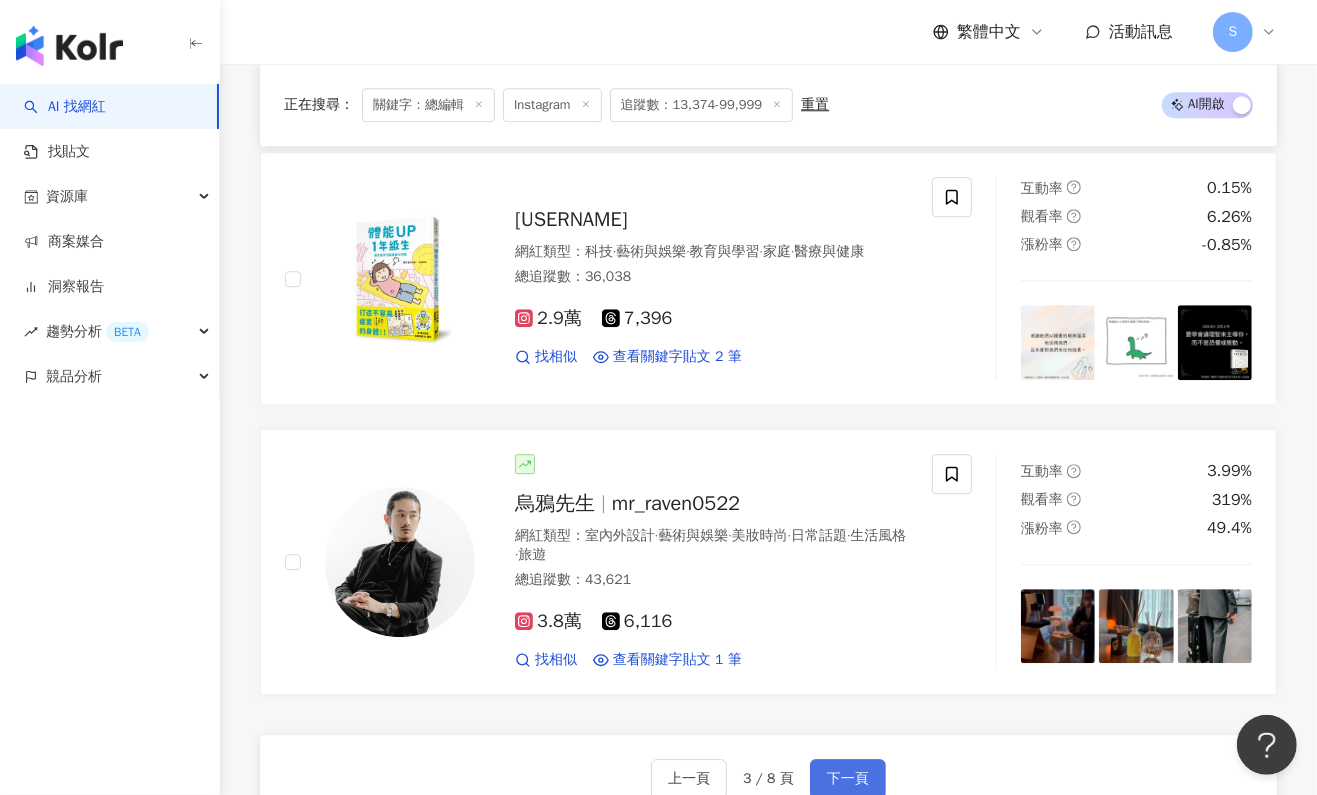 click on "下一頁" at bounding box center [848, 779] 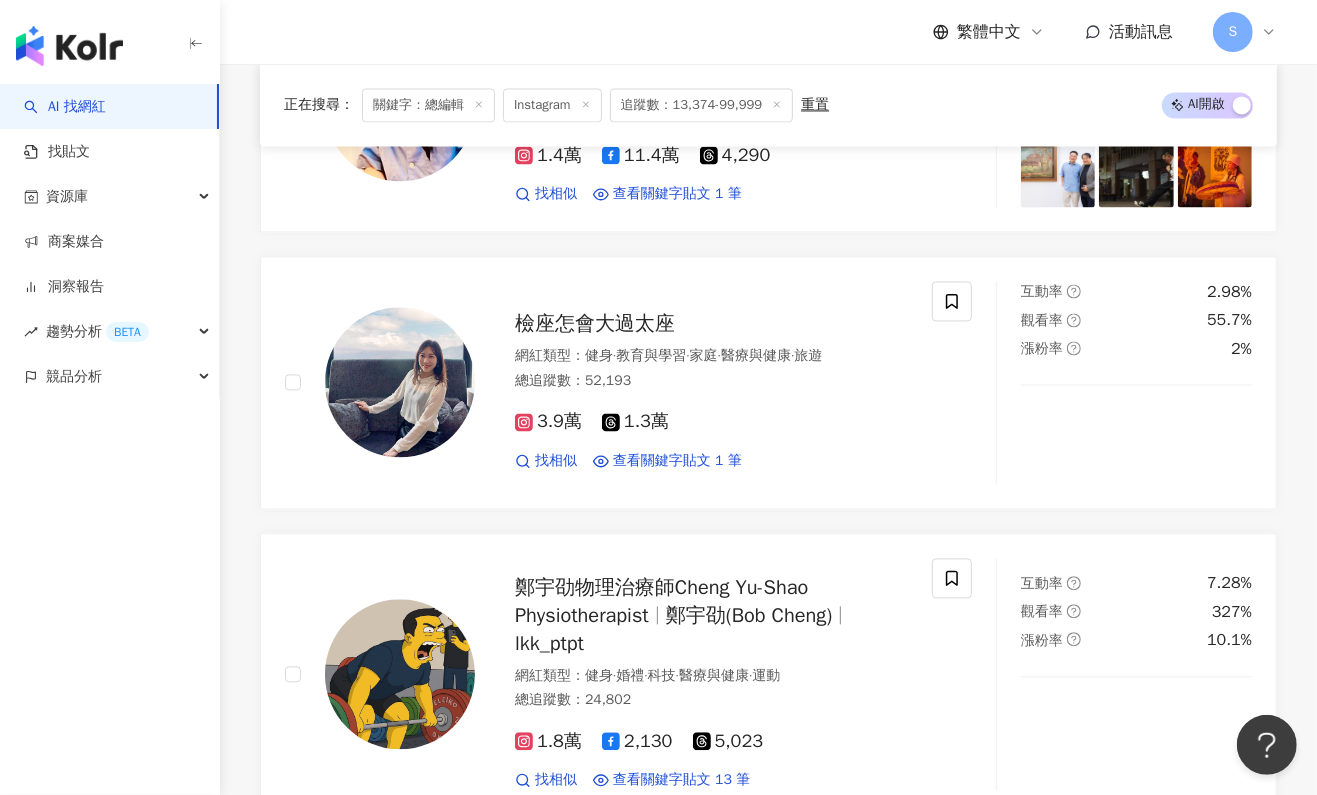 scroll, scrollTop: 2210, scrollLeft: 0, axis: vertical 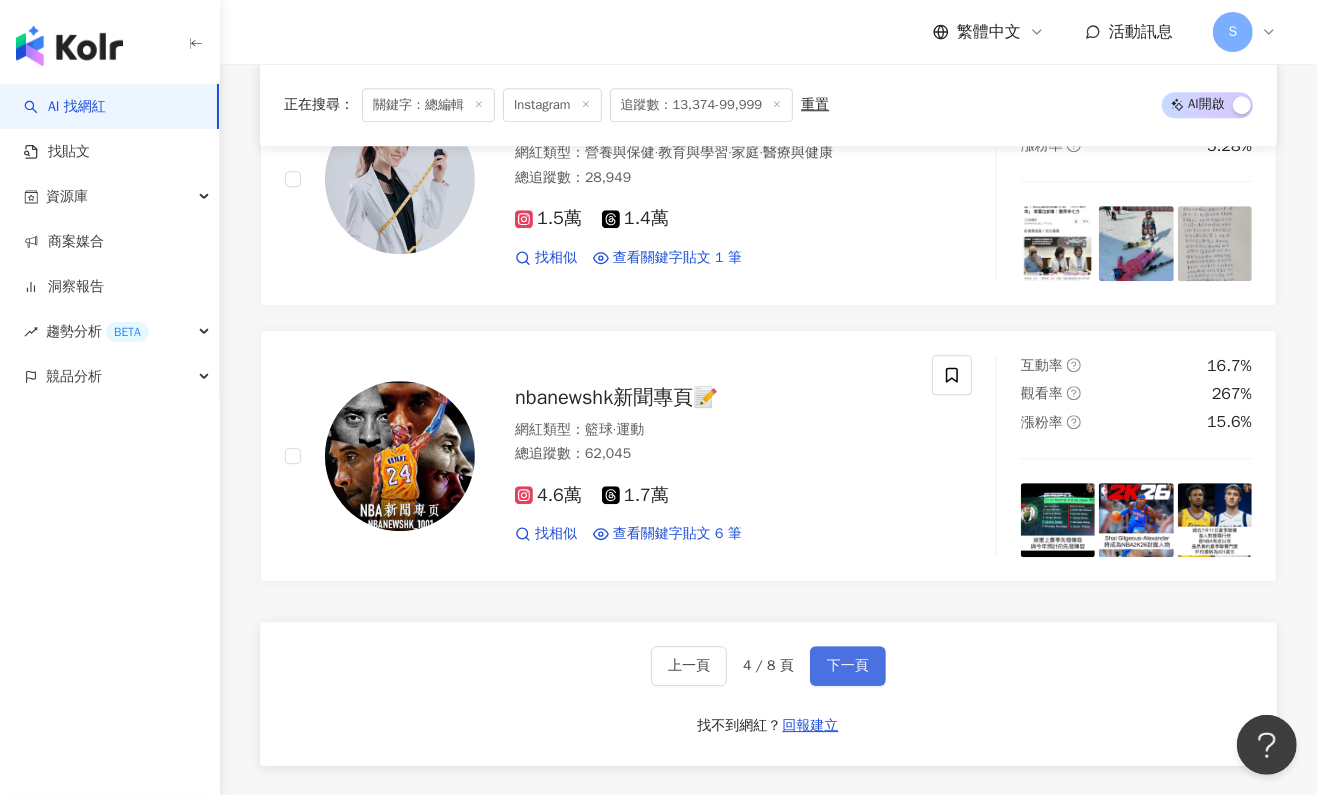 click on "下一頁" at bounding box center [848, 666] 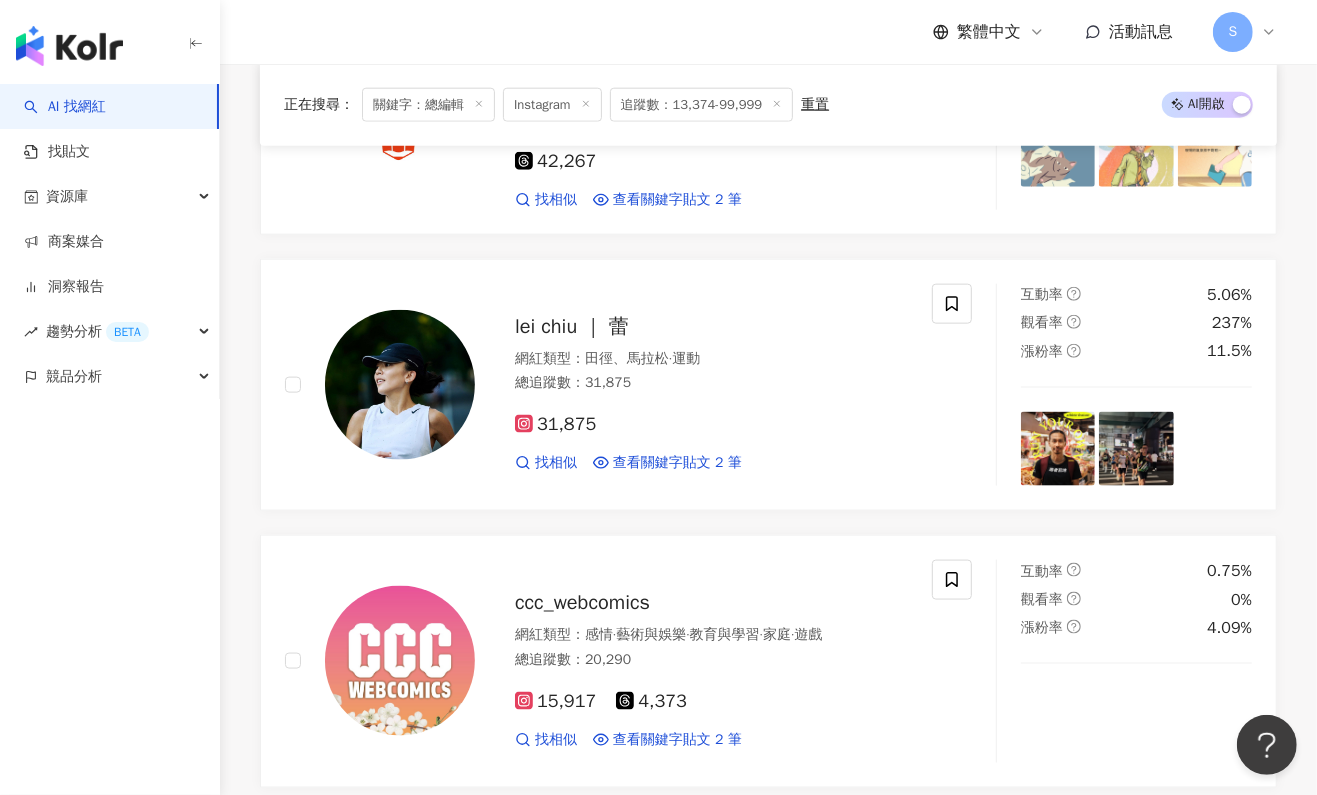 scroll, scrollTop: 3546, scrollLeft: 0, axis: vertical 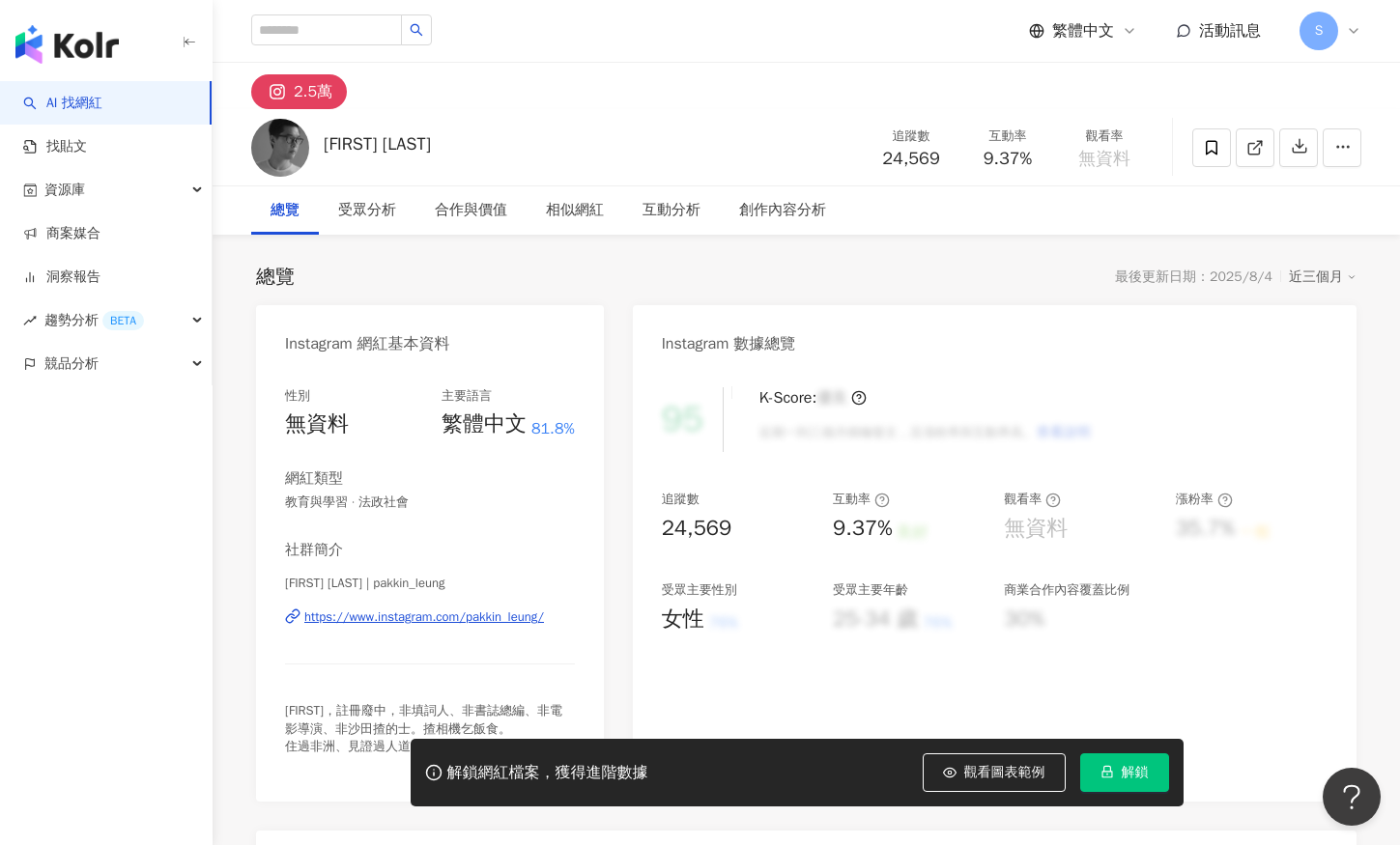 click on "梁柏堅 Pakkin Leung | pakkin_leung https://www.instagram.com/pakkin_leung/" at bounding box center [430, 631] 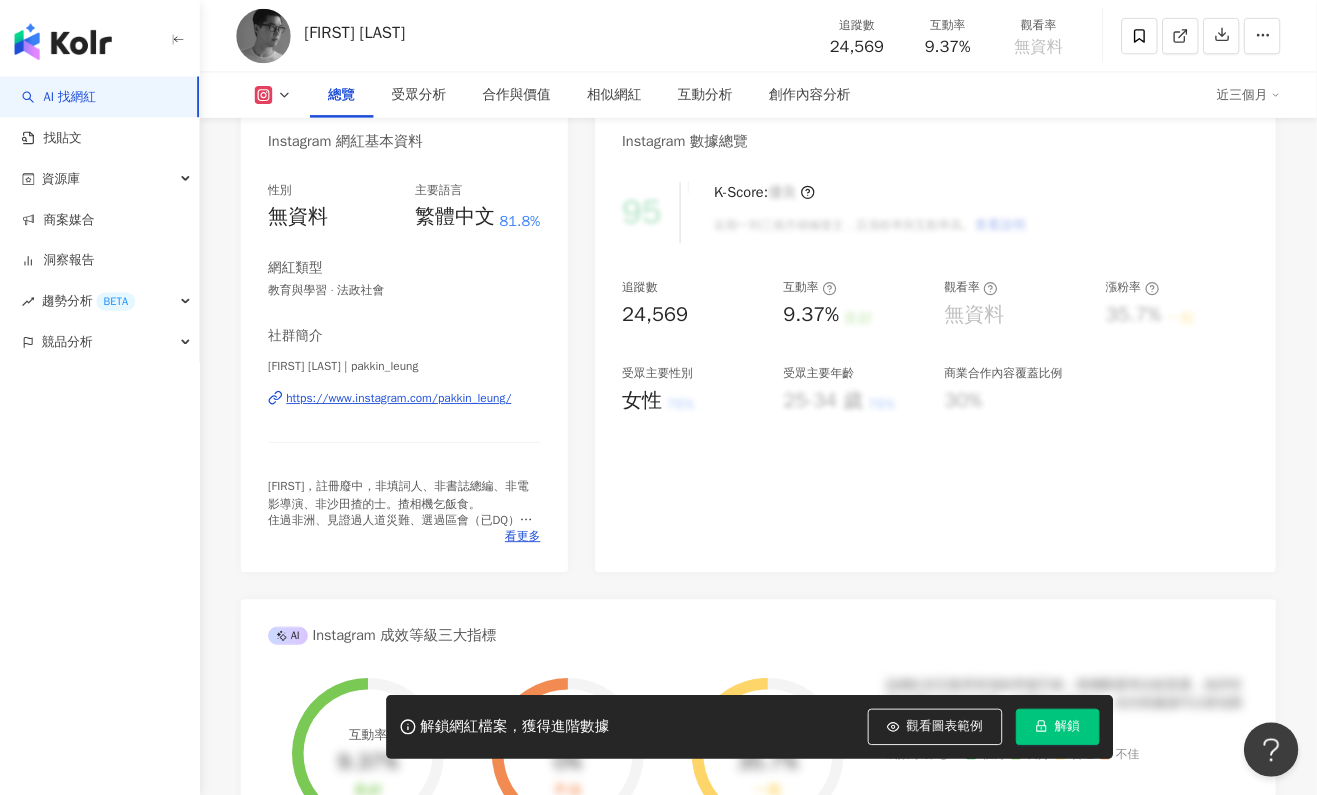 scroll, scrollTop: 0, scrollLeft: 0, axis: both 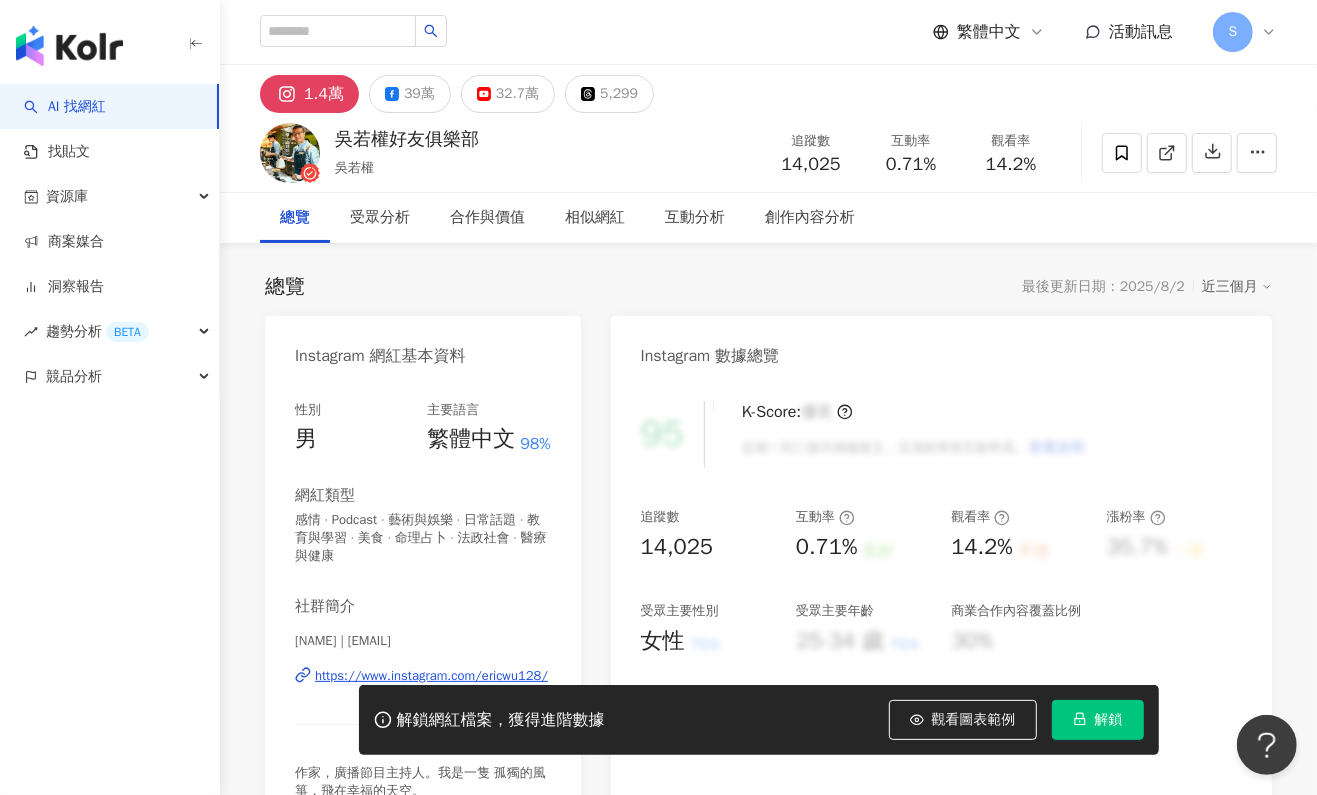 click on "https://www.instagram.com/ericwu128/" at bounding box center (431, 676) 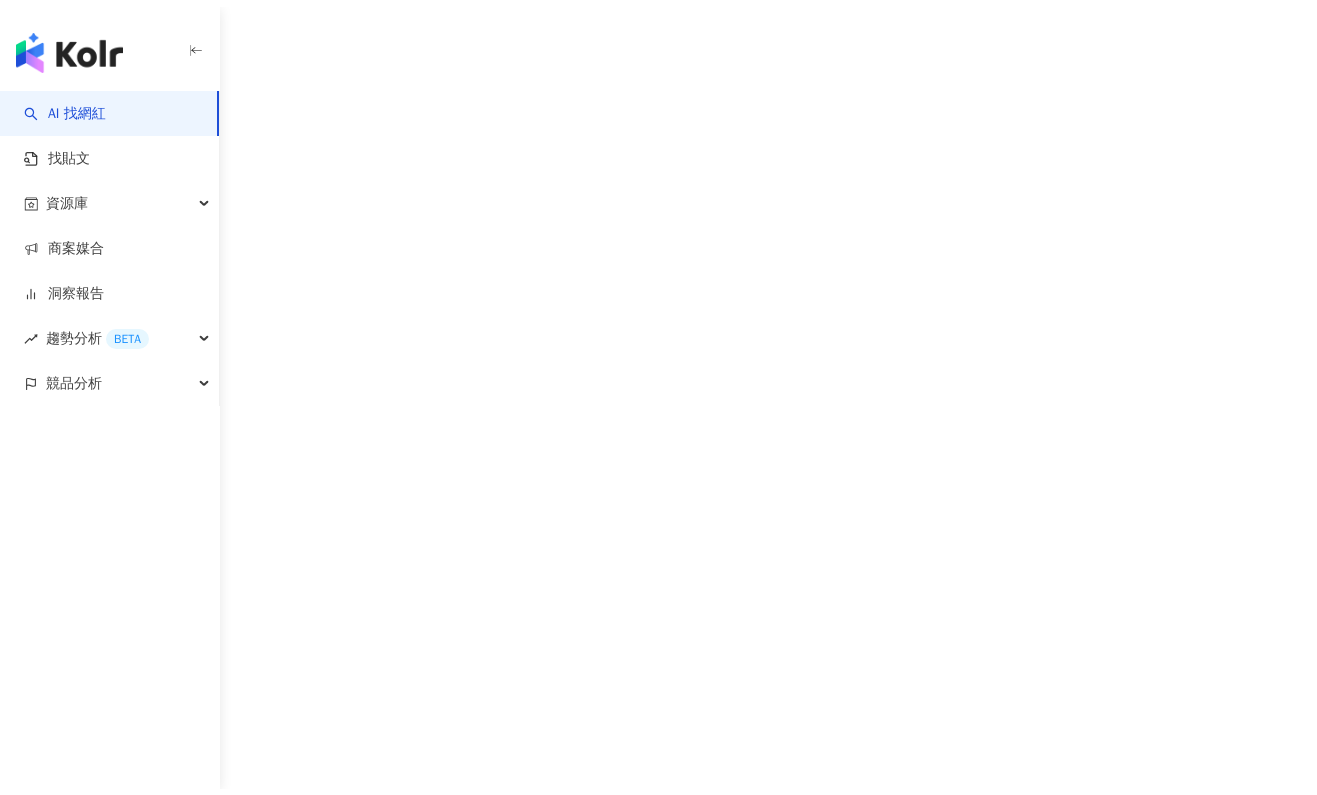 scroll, scrollTop: 0, scrollLeft: 0, axis: both 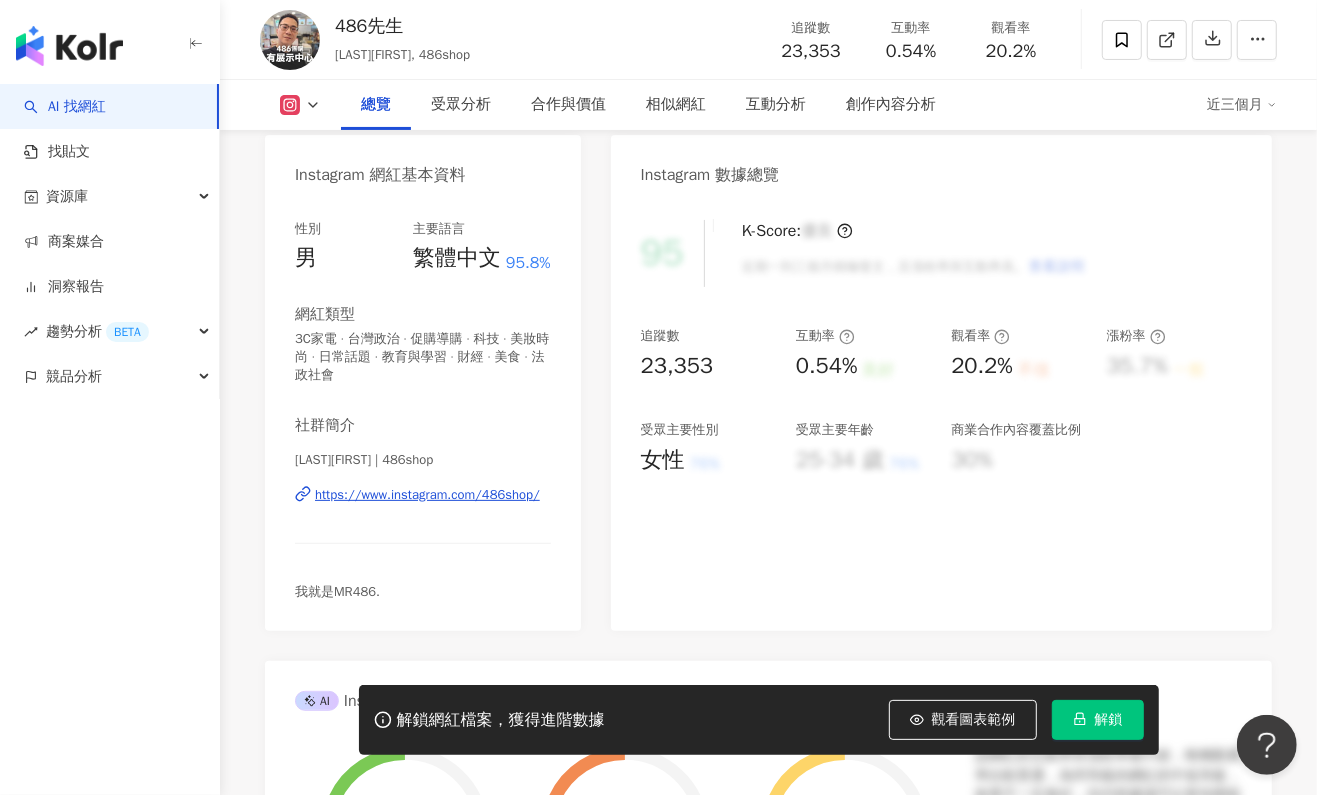 drag, startPoint x: 479, startPoint y: 504, endPoint x: 488, endPoint y: 490, distance: 16.643316 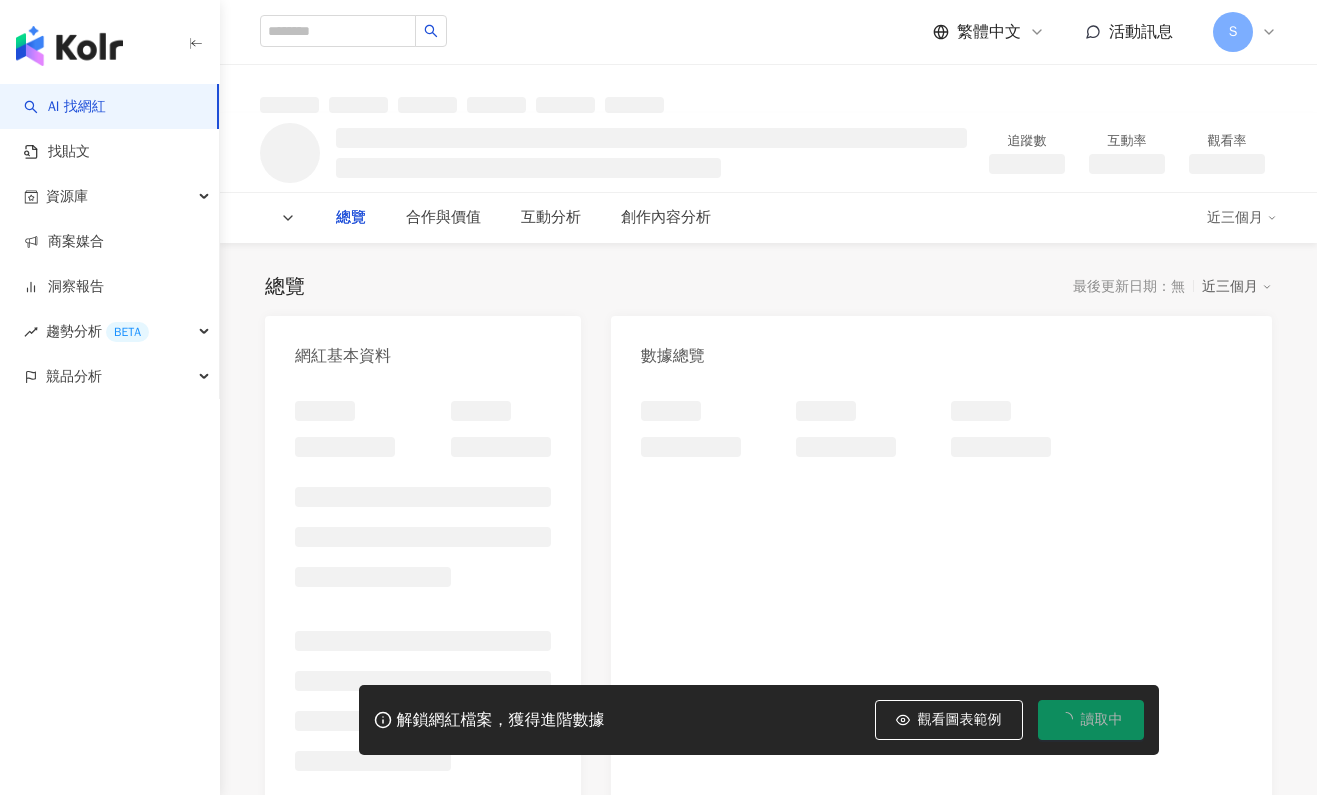 scroll, scrollTop: 0, scrollLeft: 0, axis: both 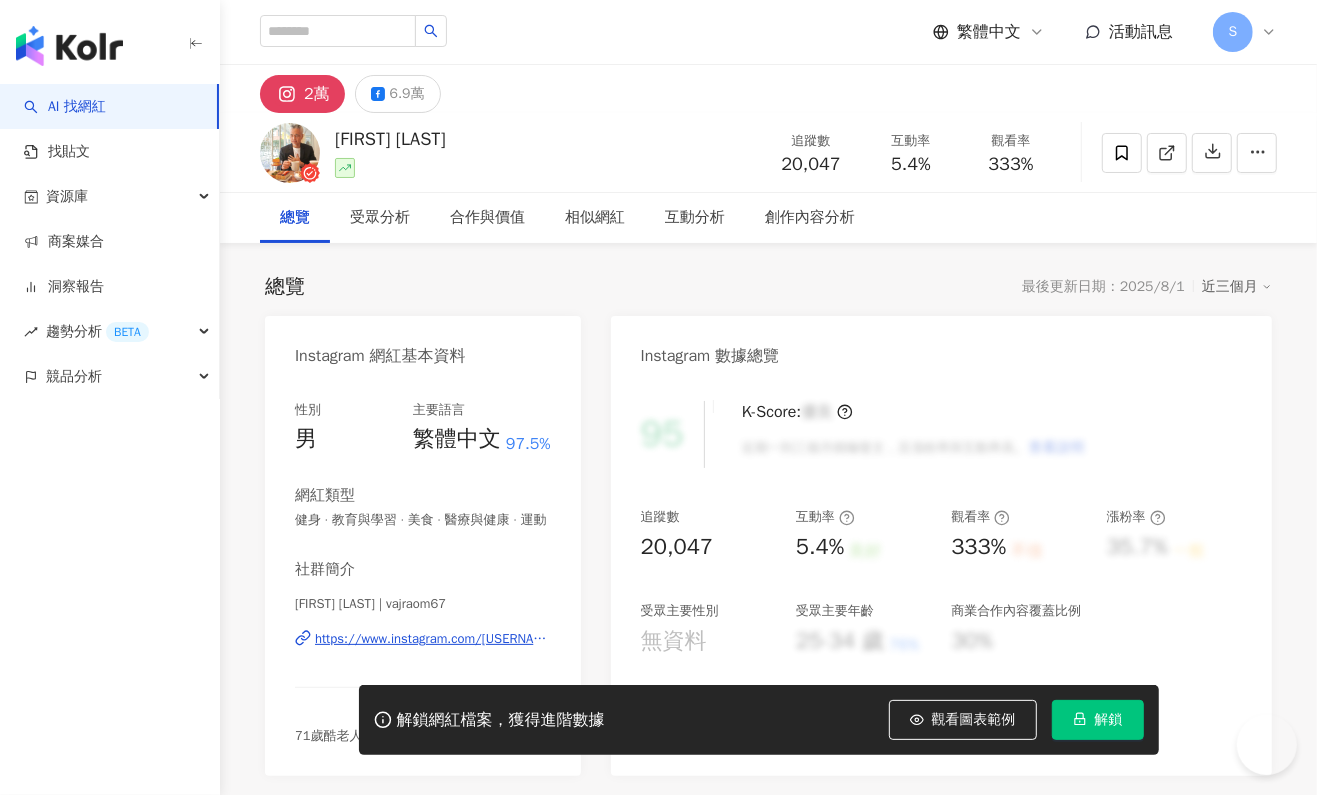 click on "https://www.instagram.com/vajraom67/" at bounding box center (433, 639) 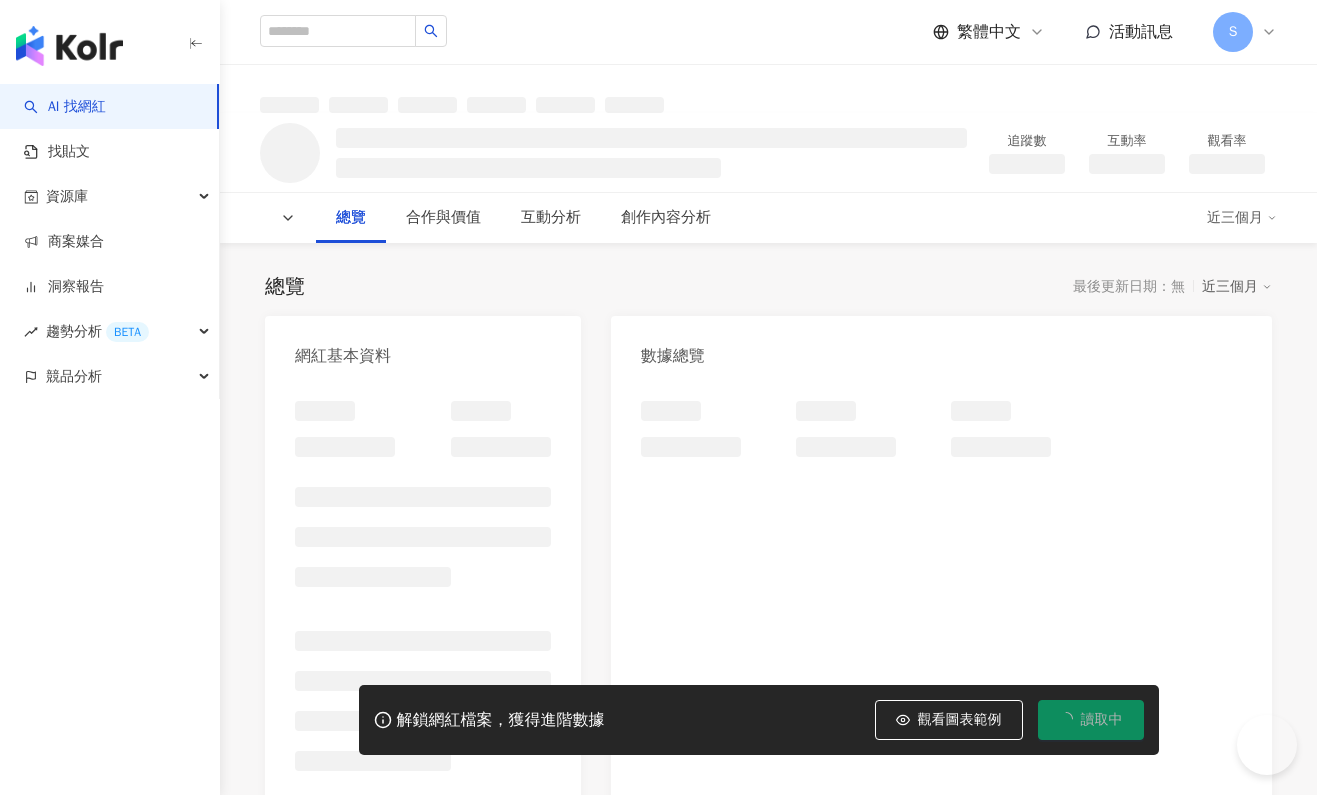 scroll, scrollTop: 0, scrollLeft: 0, axis: both 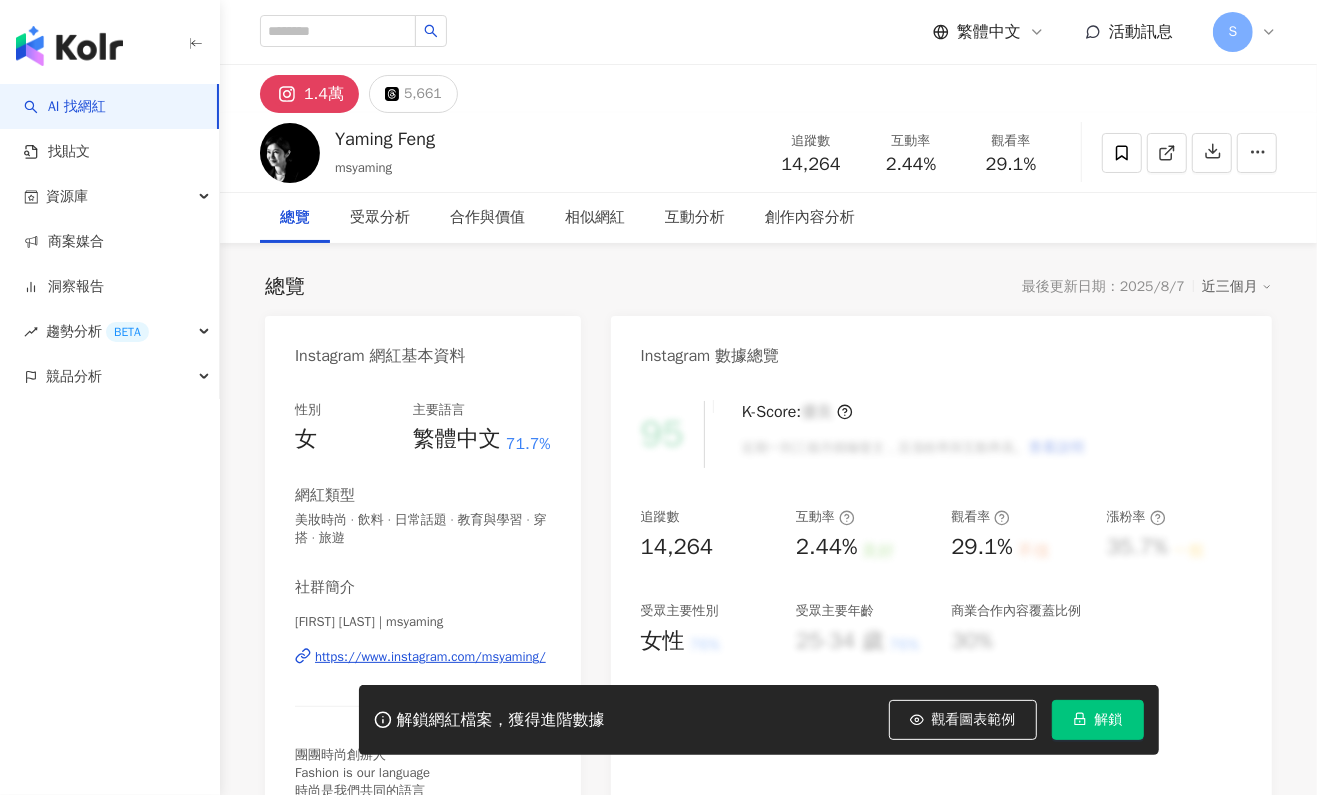 click on "https://www.instagram.com/msyaming/" at bounding box center [430, 657] 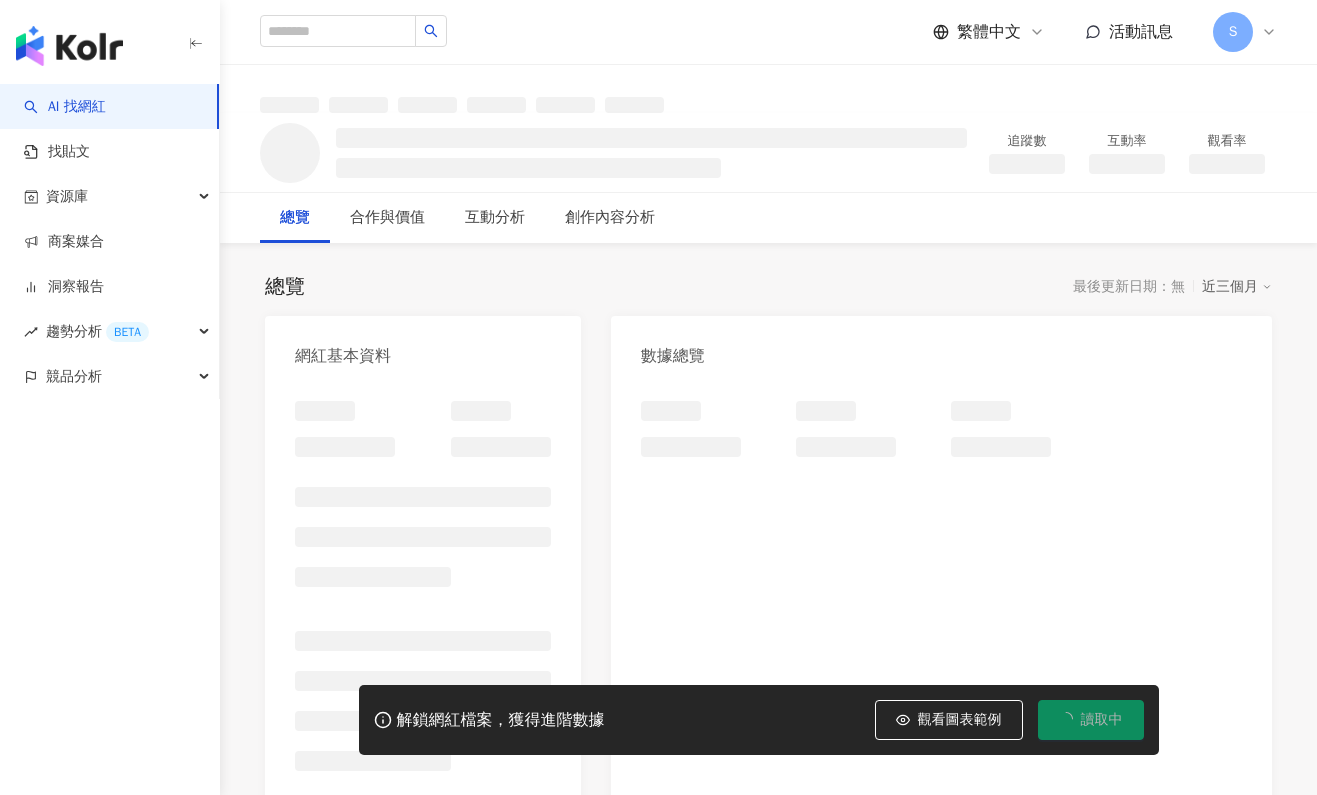 scroll, scrollTop: 0, scrollLeft: 0, axis: both 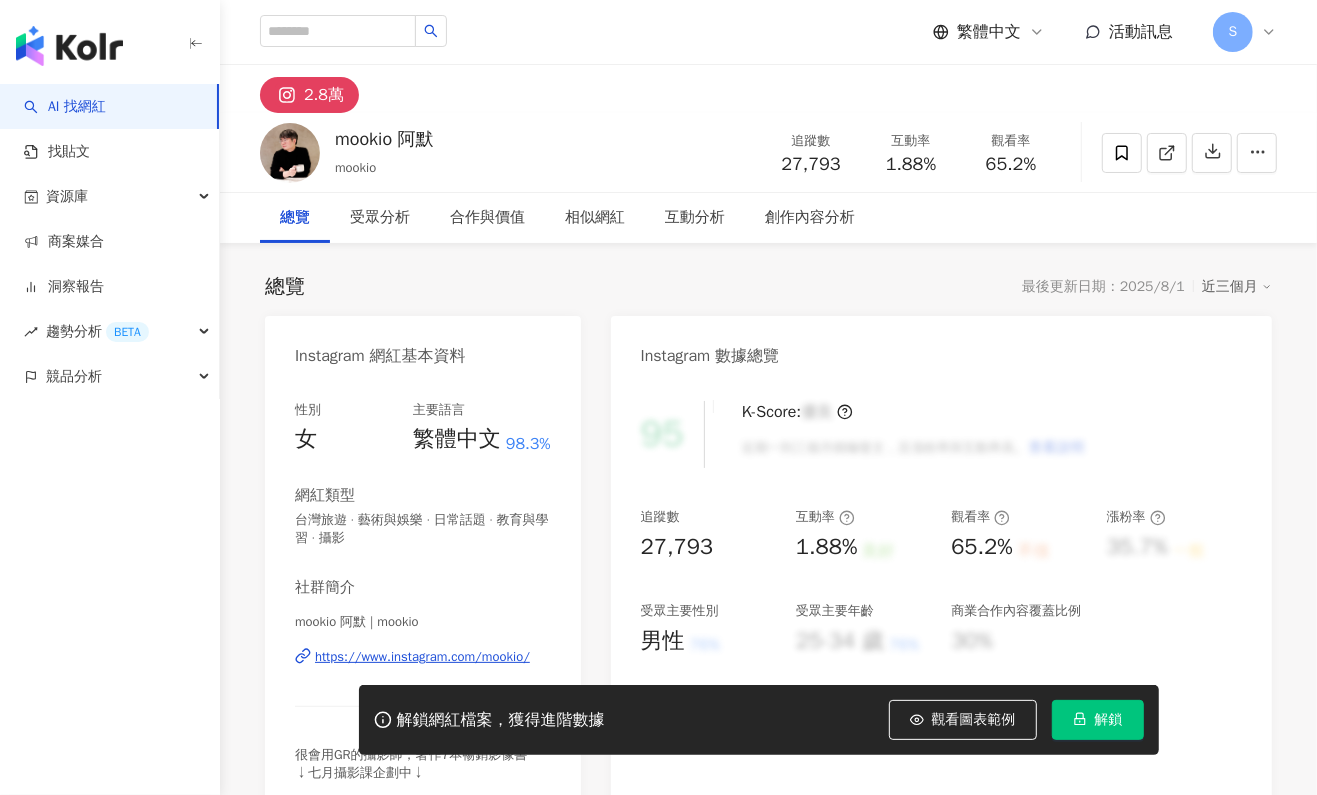click on "mookio 阿默 | mookio https://www.instagram.com/[USERNAME]" at bounding box center (423, 671) 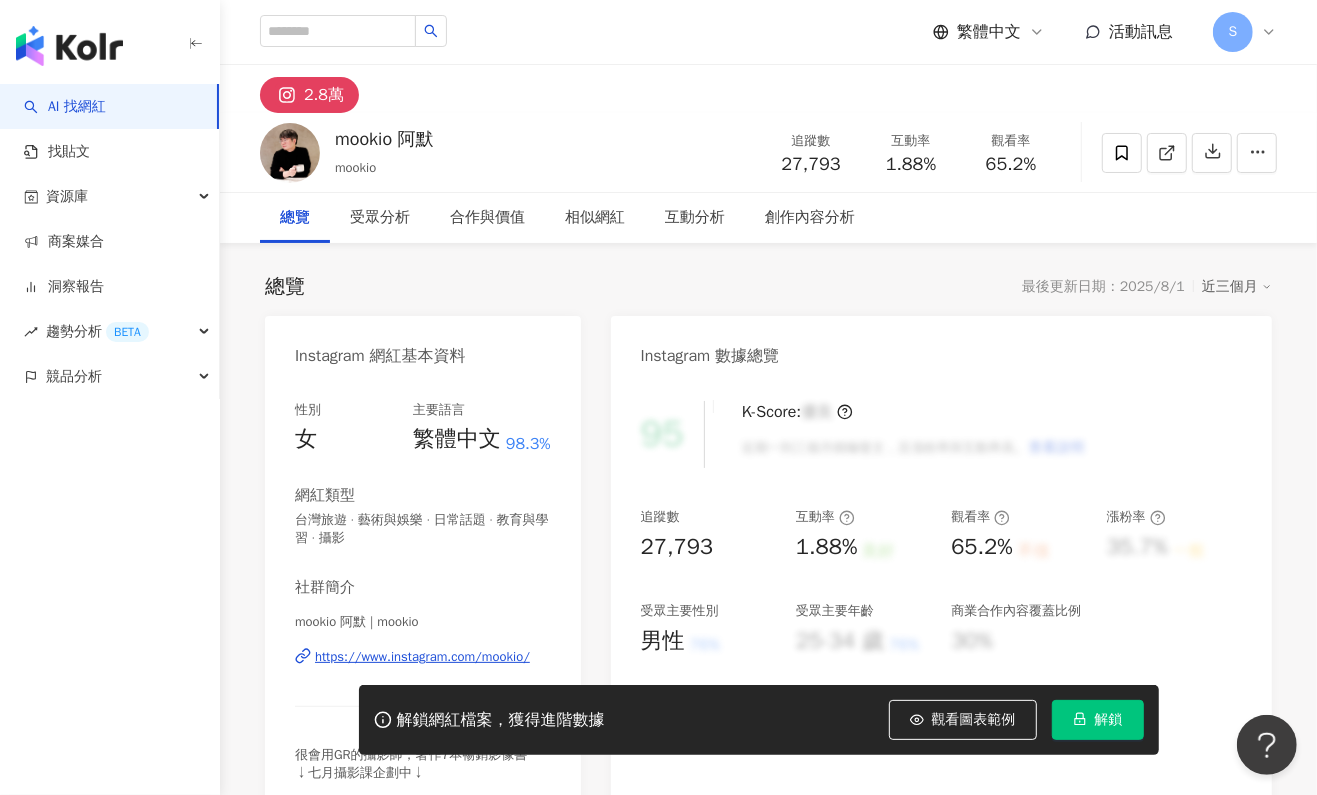 scroll, scrollTop: 0, scrollLeft: 0, axis: both 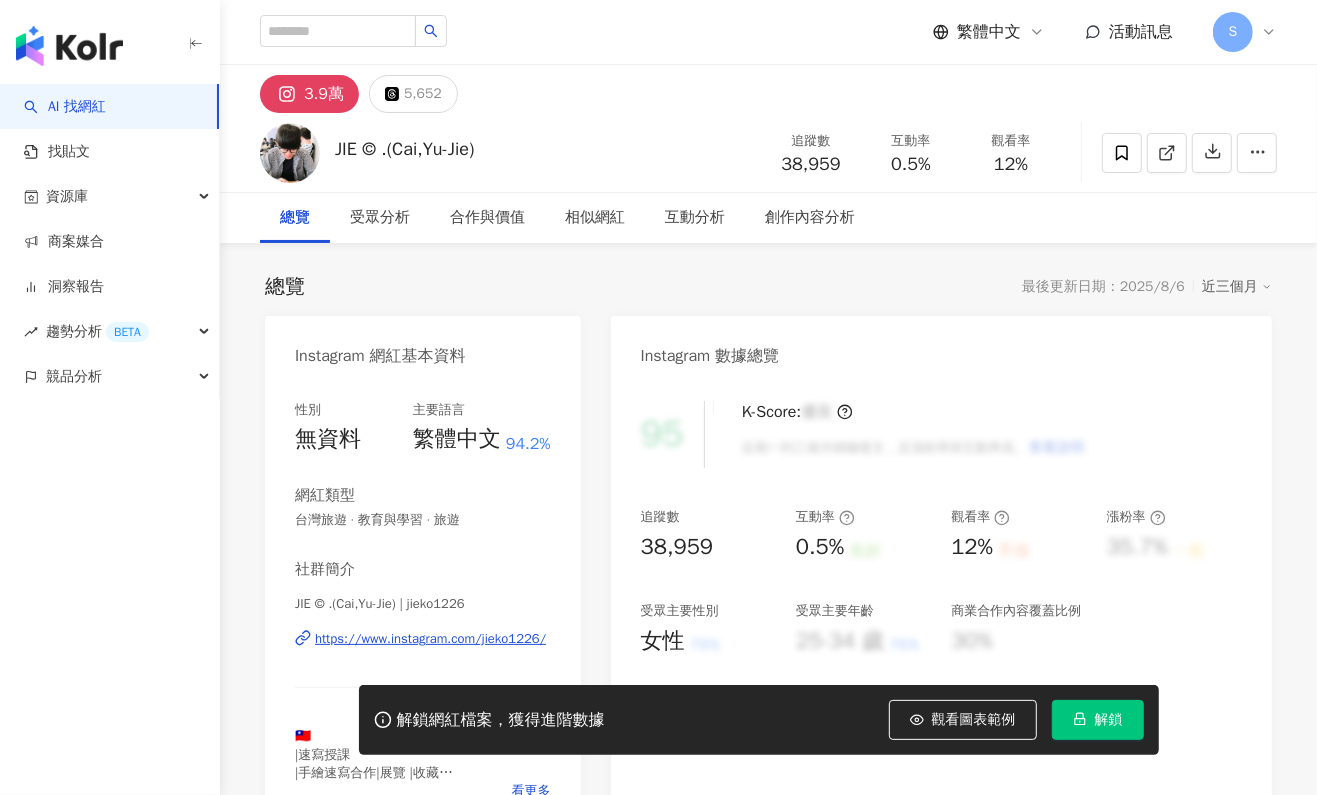 drag, startPoint x: 714, startPoint y: 570, endPoint x: 390, endPoint y: 650, distance: 333.73044 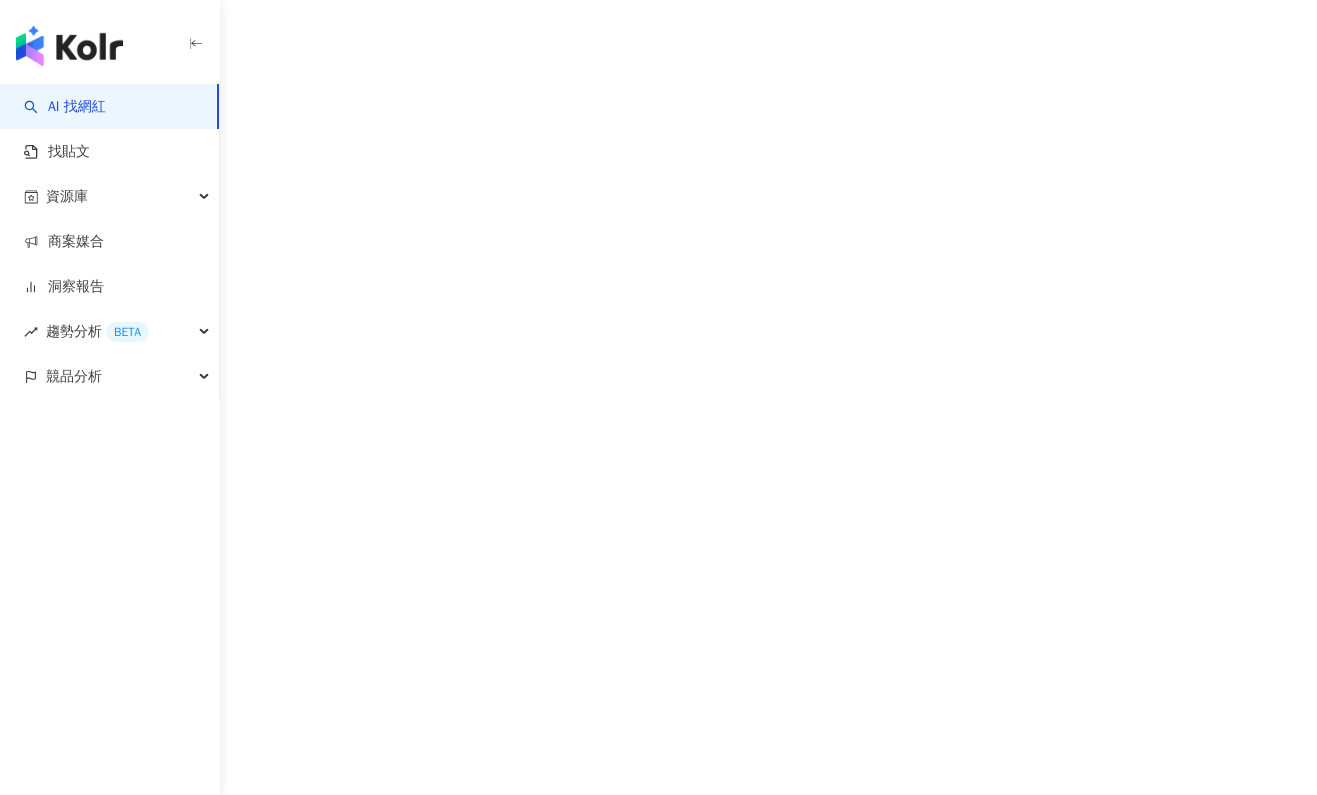 scroll, scrollTop: 0, scrollLeft: 0, axis: both 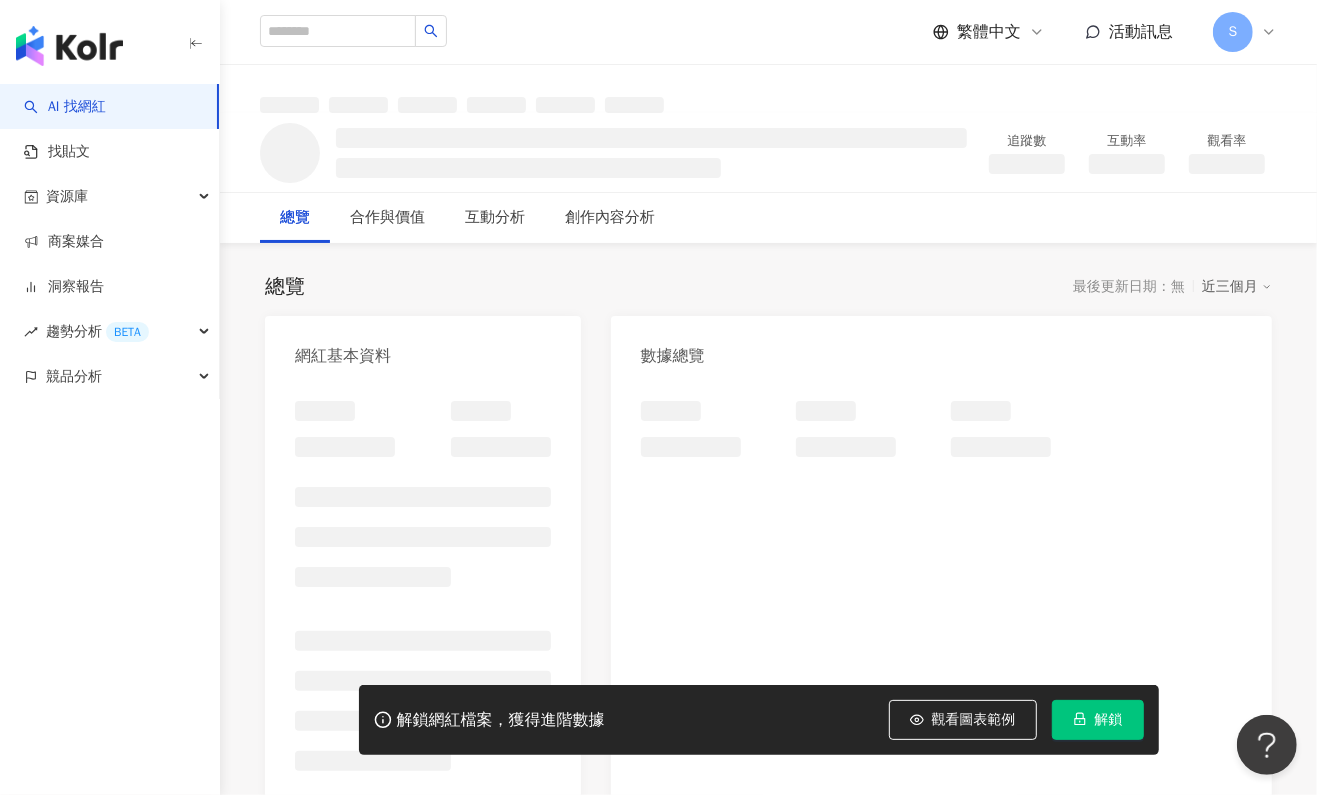 click on "解鎖" at bounding box center (1098, 720) 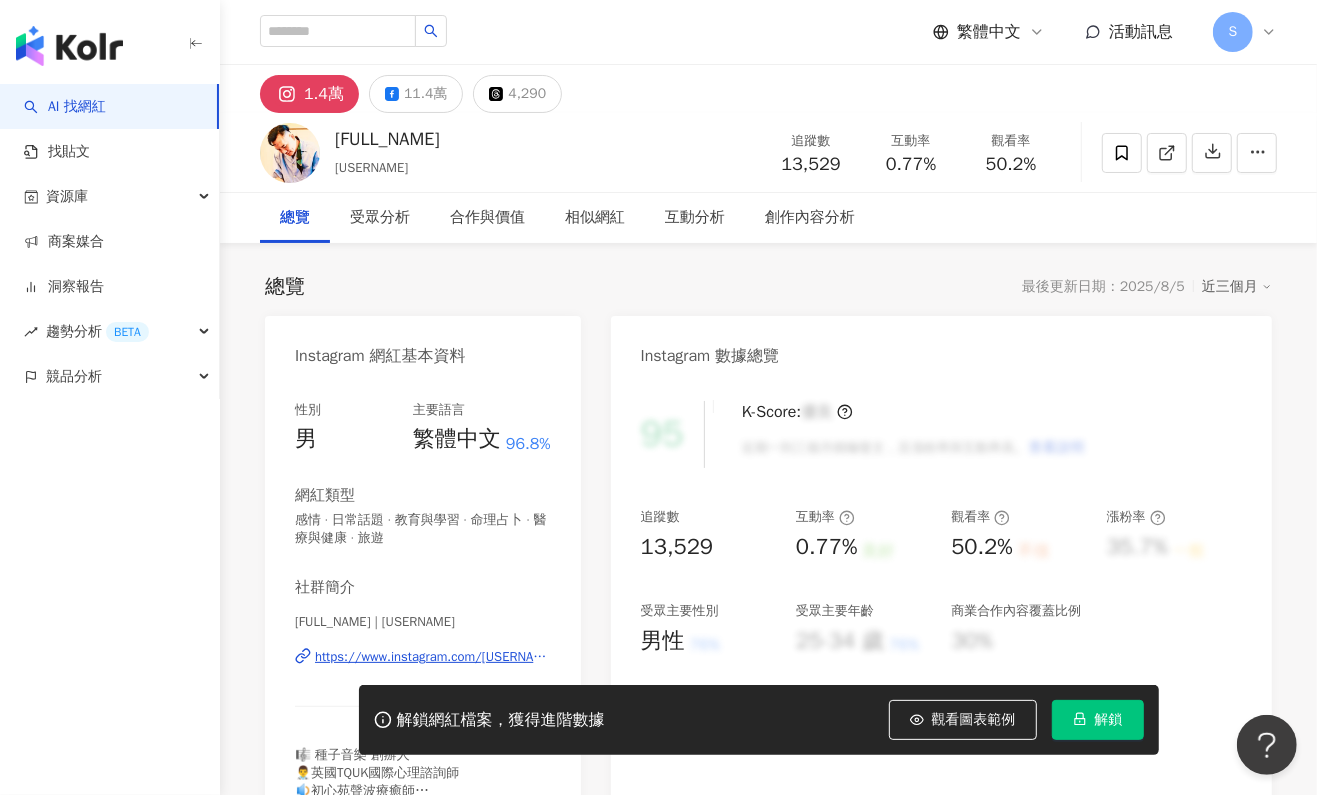 click on "解鎖" at bounding box center [1109, 720] 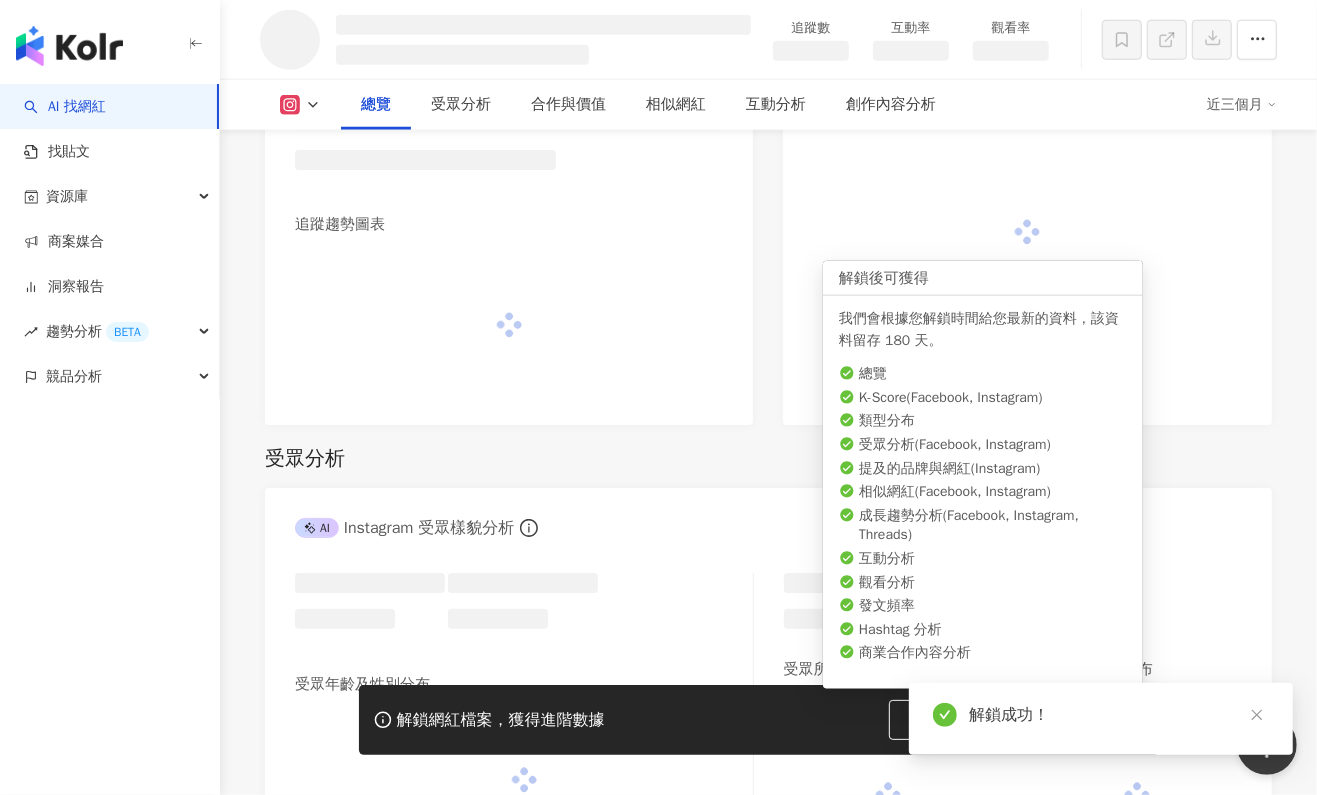 scroll, scrollTop: 1209, scrollLeft: 0, axis: vertical 